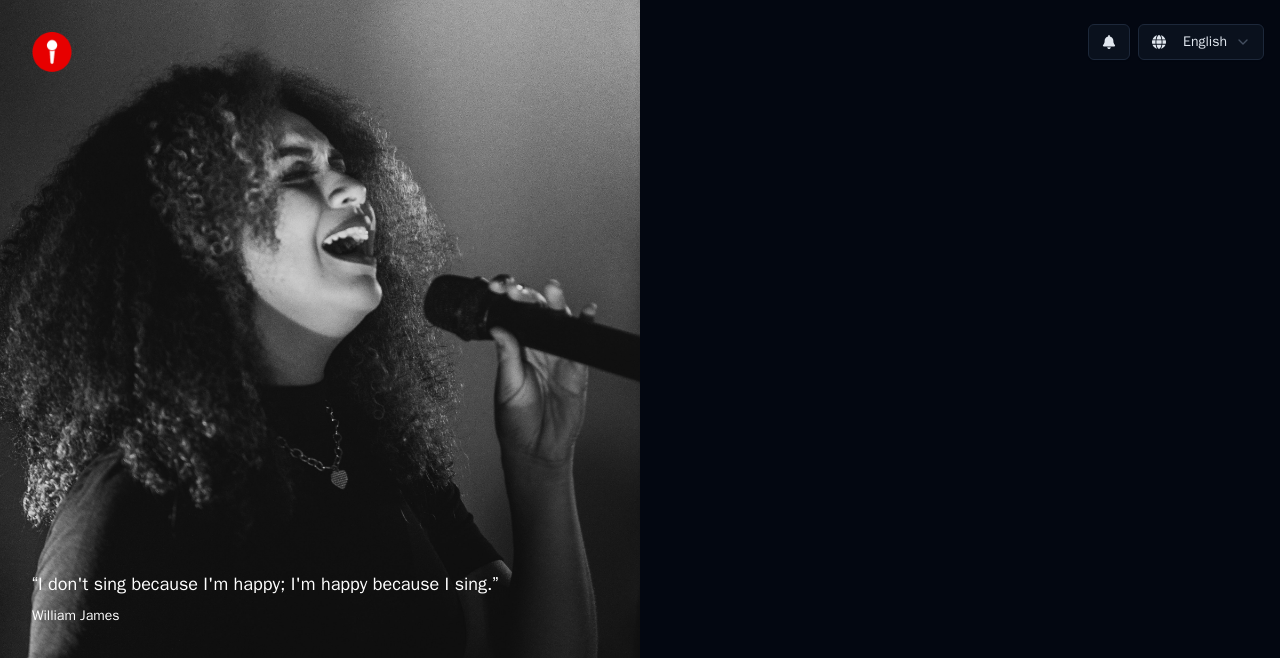 scroll, scrollTop: 0, scrollLeft: 0, axis: both 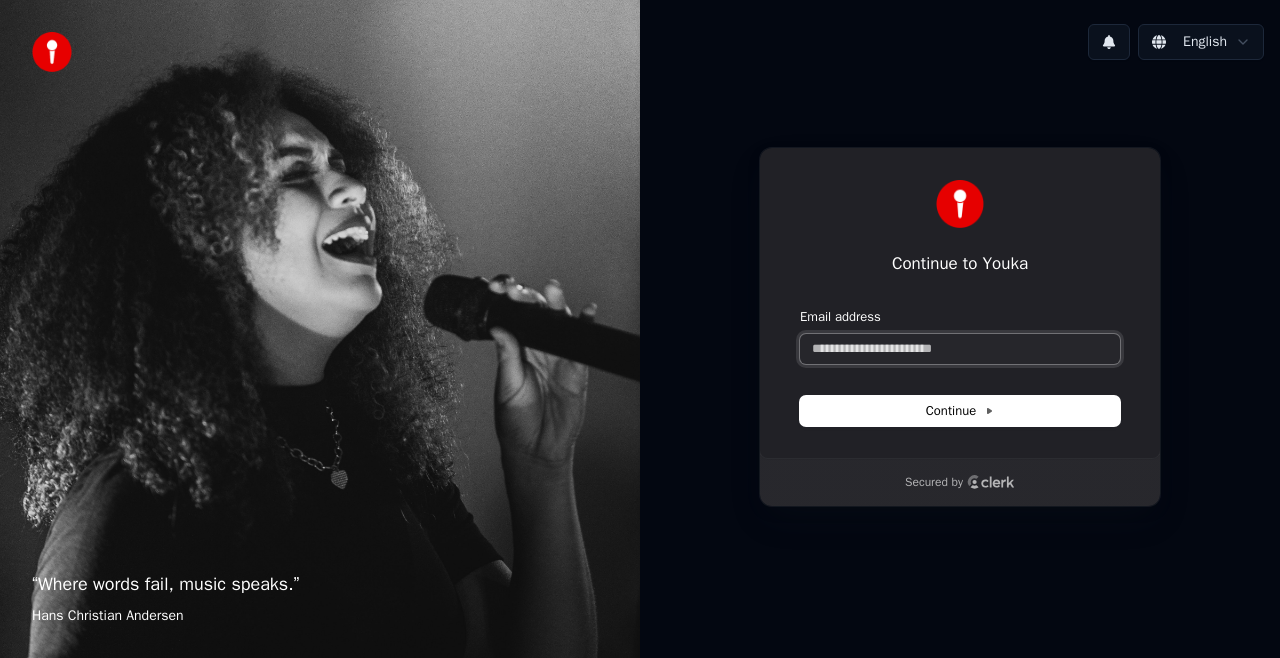click on "Email address" at bounding box center [960, 349] 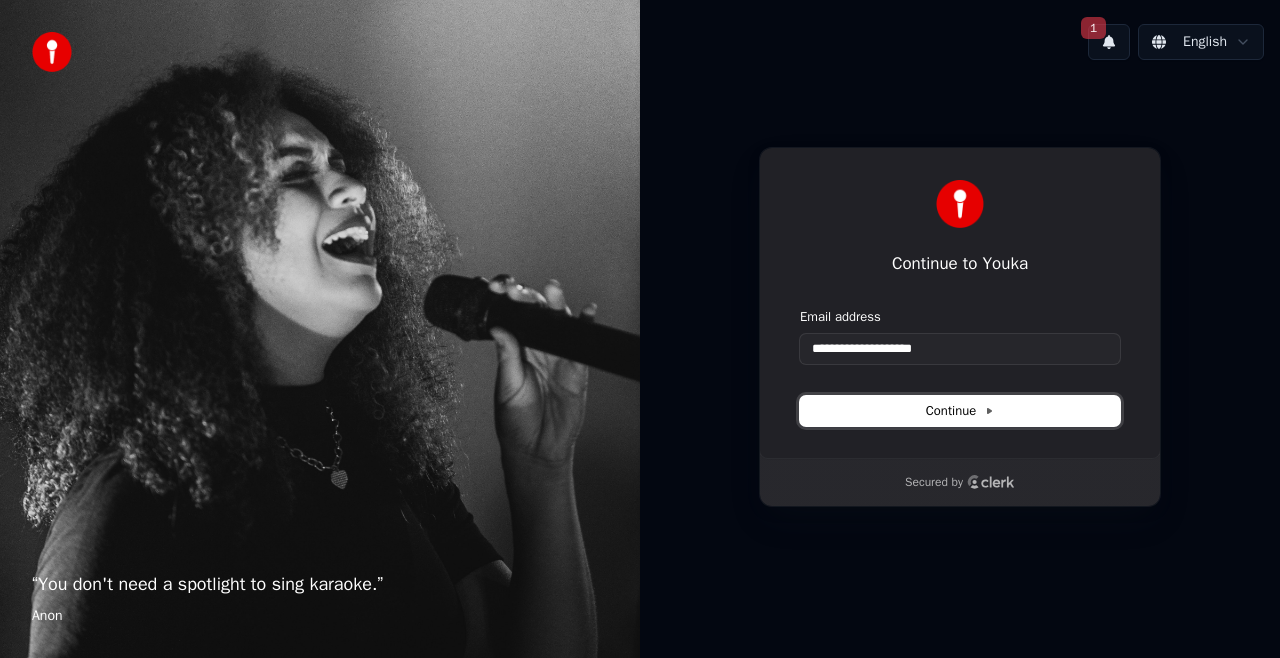 click on "Continue" at bounding box center (960, 411) 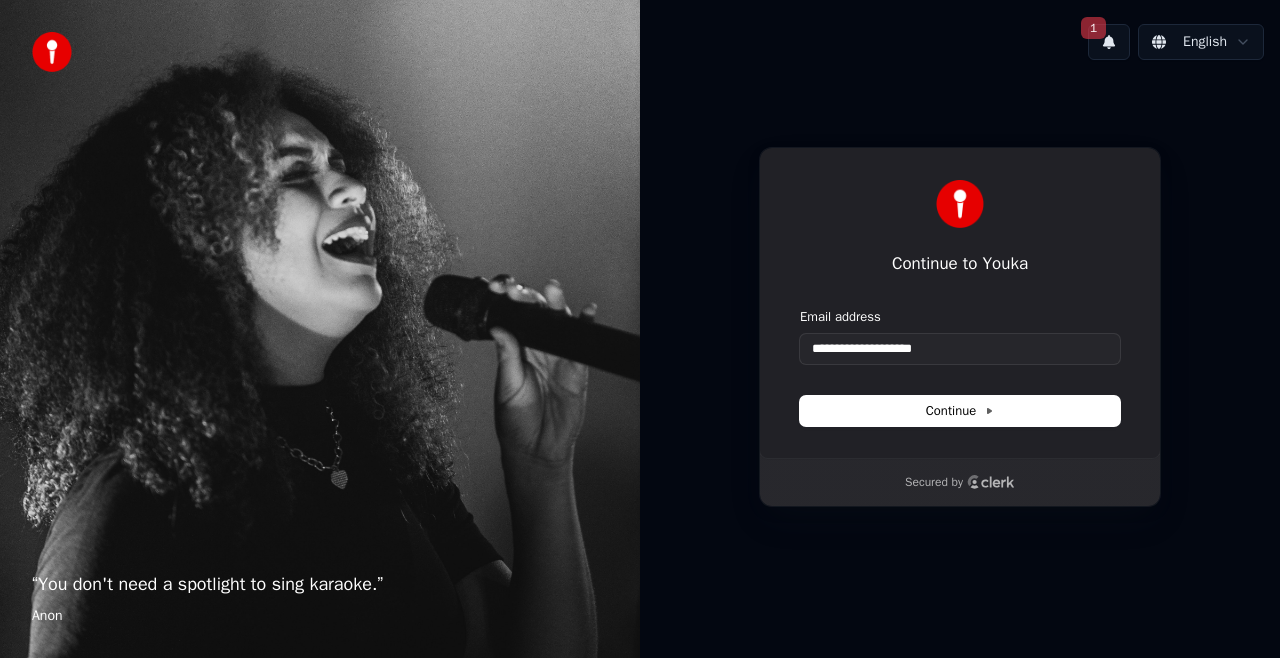 type on "**********" 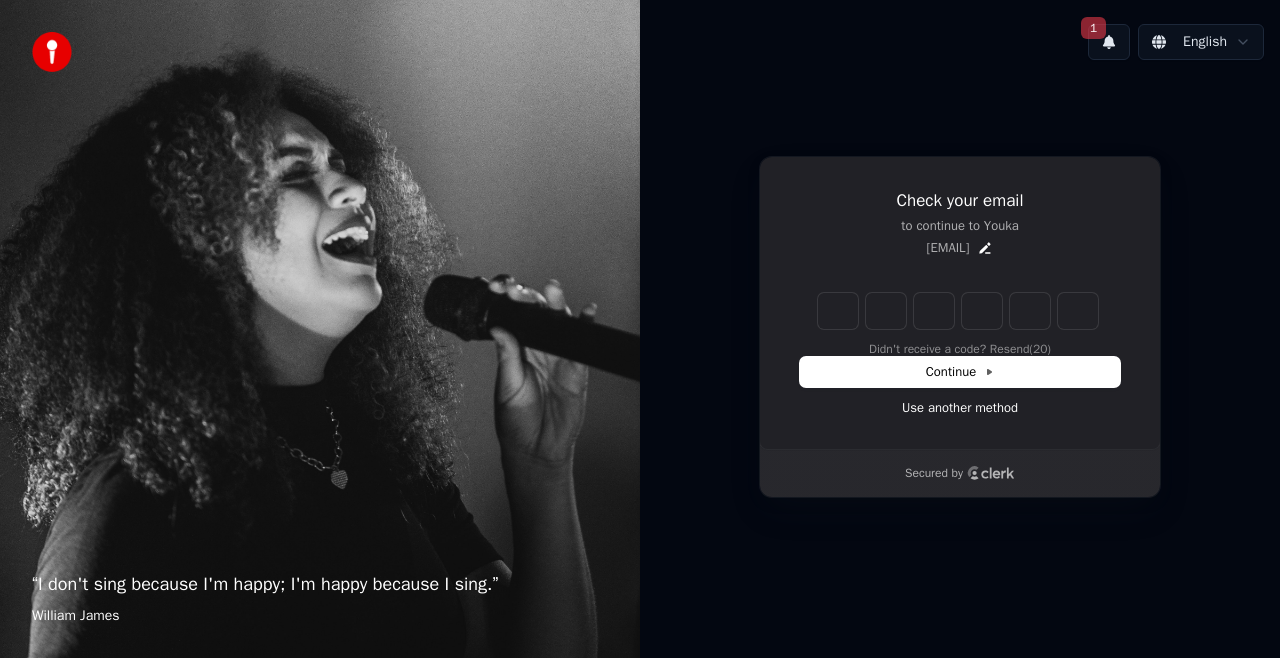 click on "Check your email to continue to Youka [EMAIL] Didn't receive a code? Resend  (20) Continue Use another method Secured by" at bounding box center (960, 327) 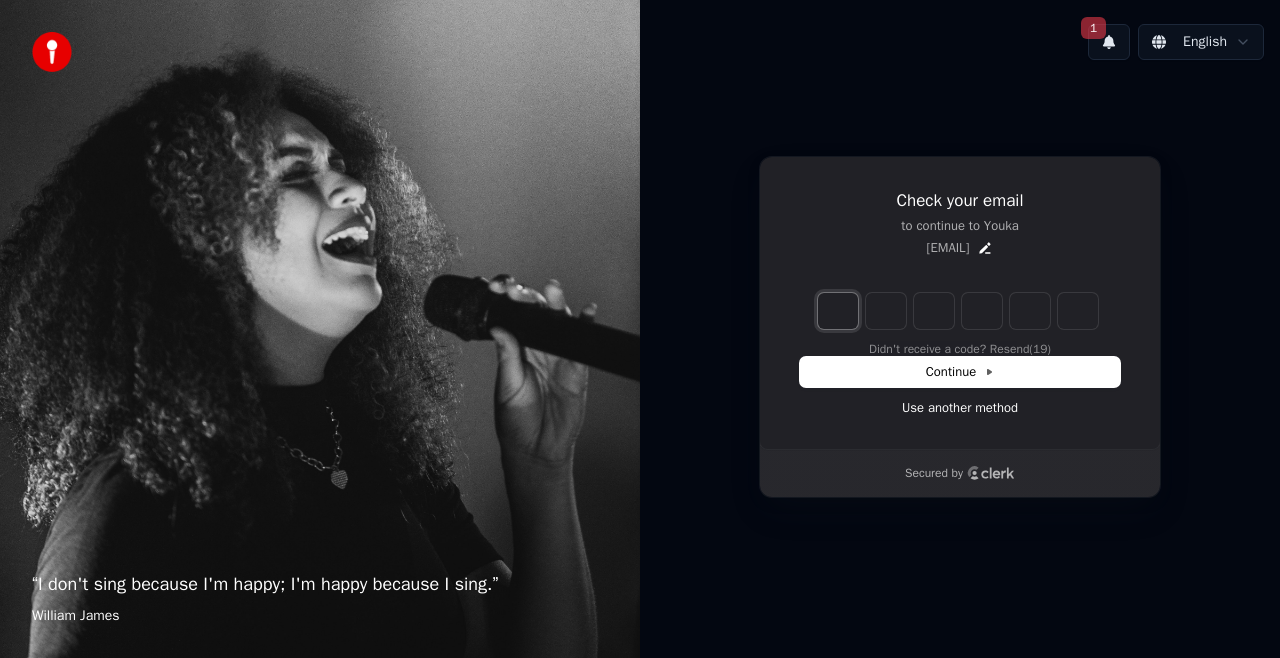 click at bounding box center [838, 311] 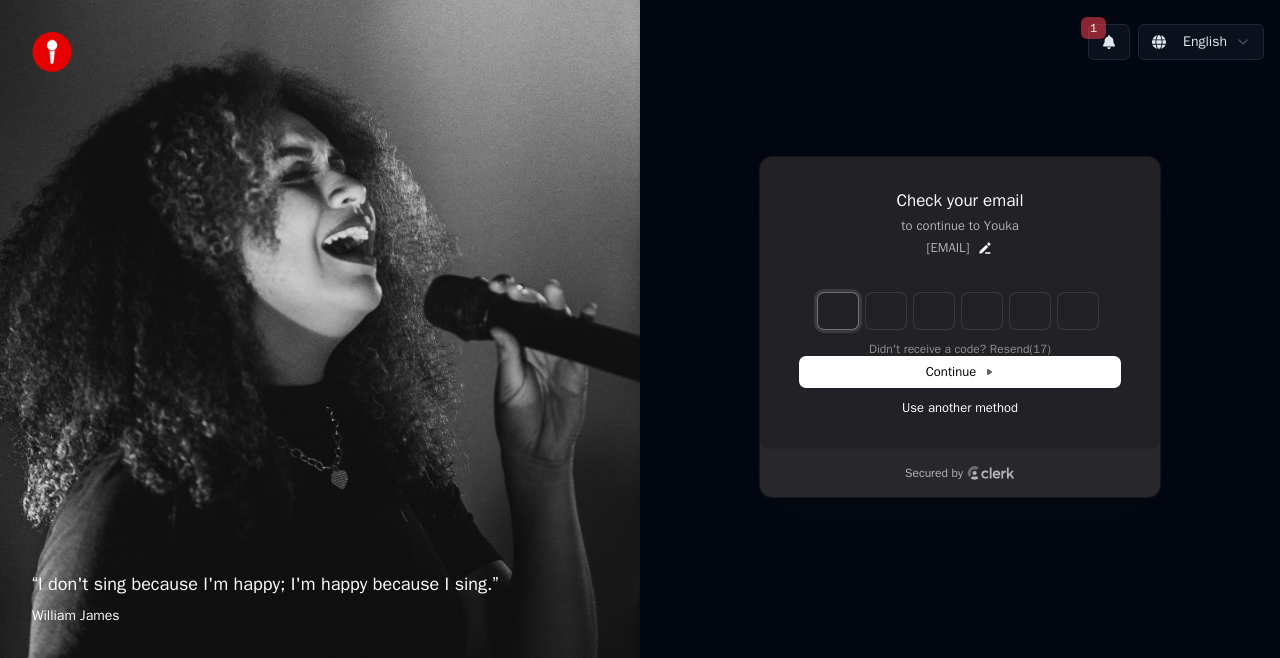 type on "*" 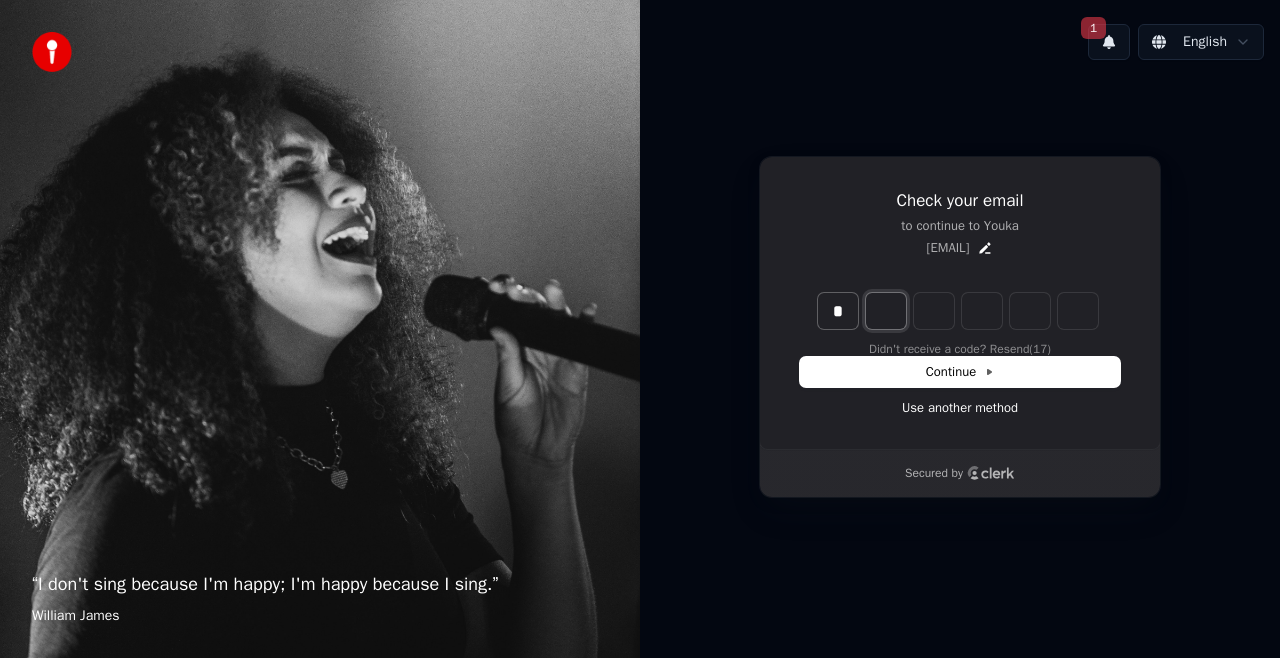 type on "*" 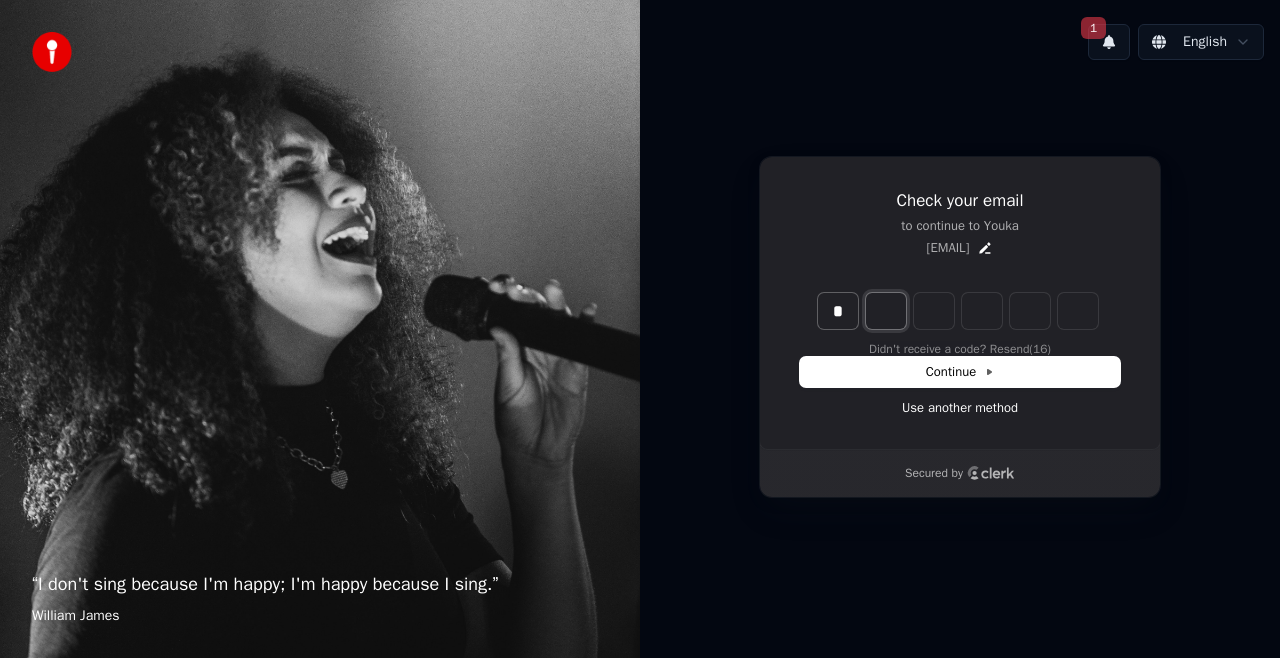 type on "*" 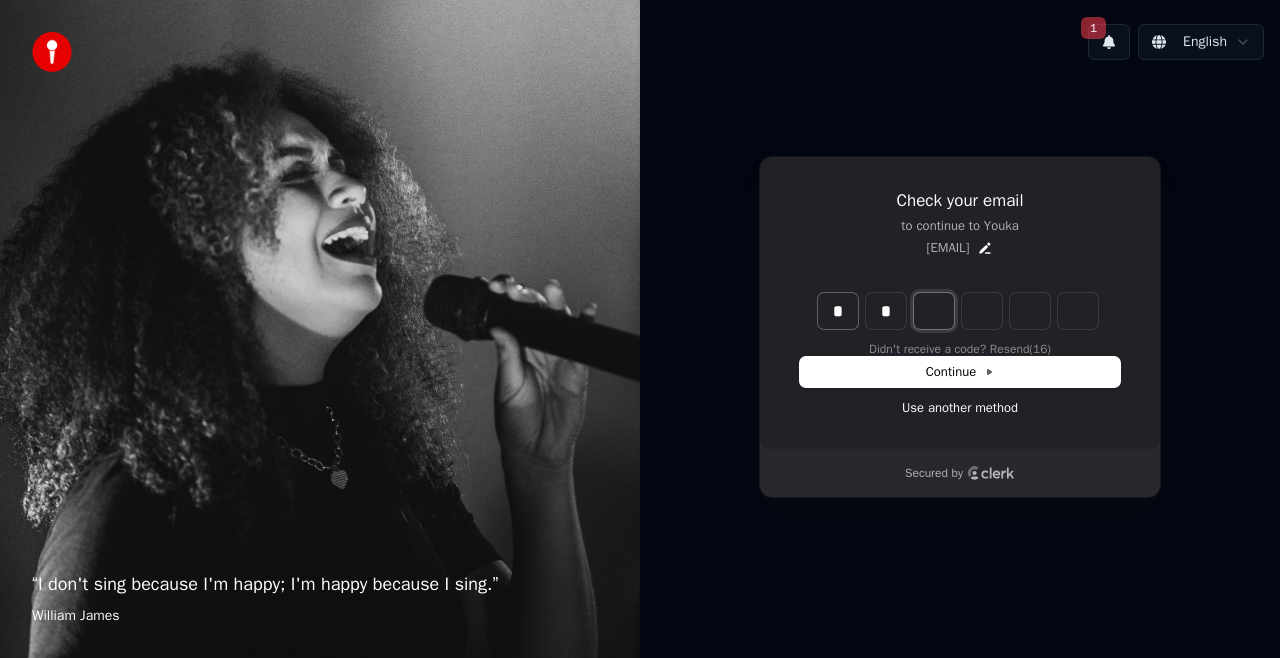type on "**" 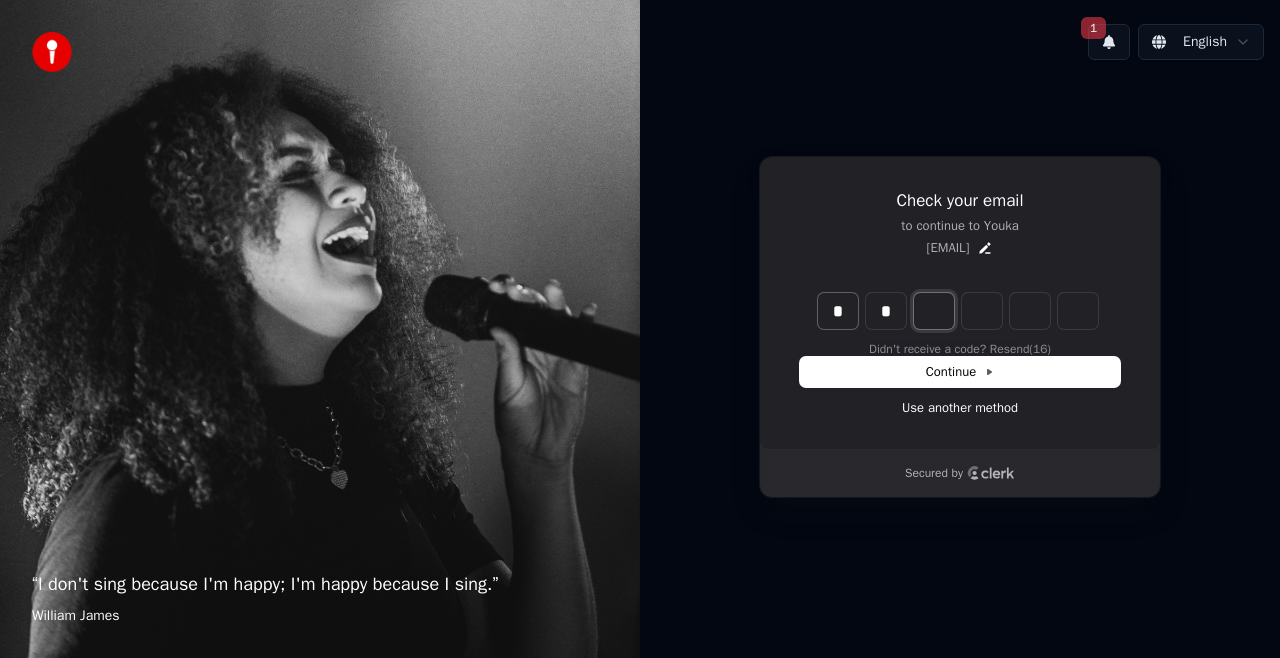 type on "*" 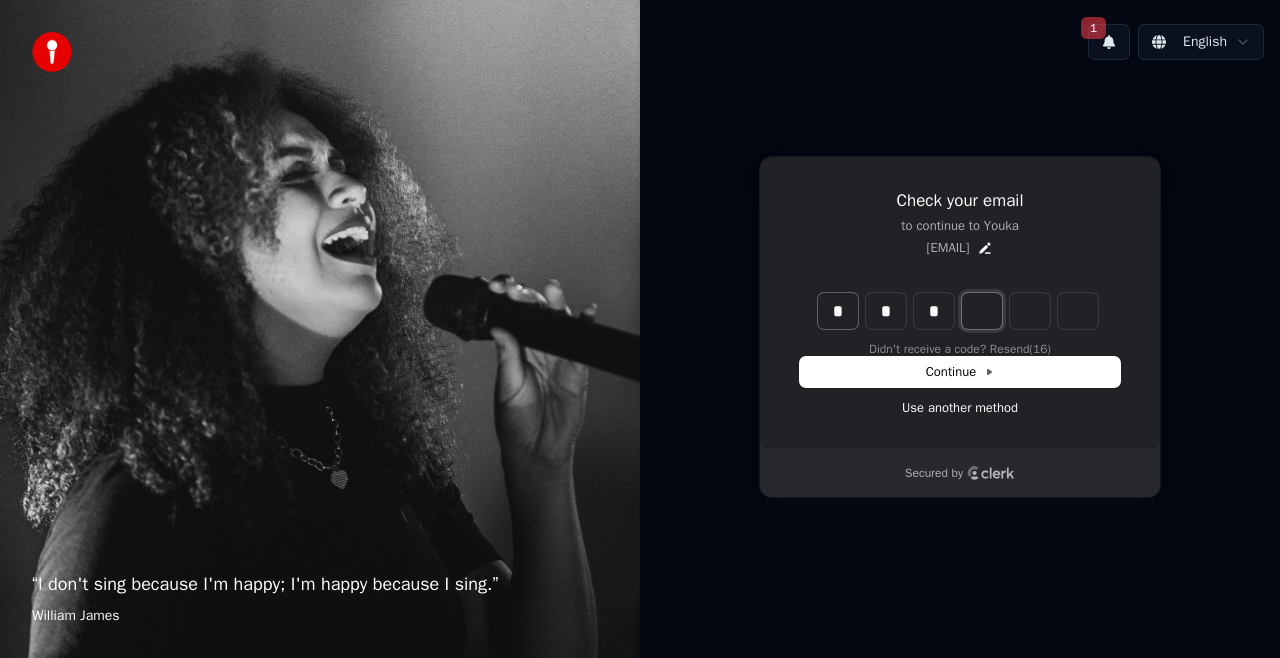 type on "***" 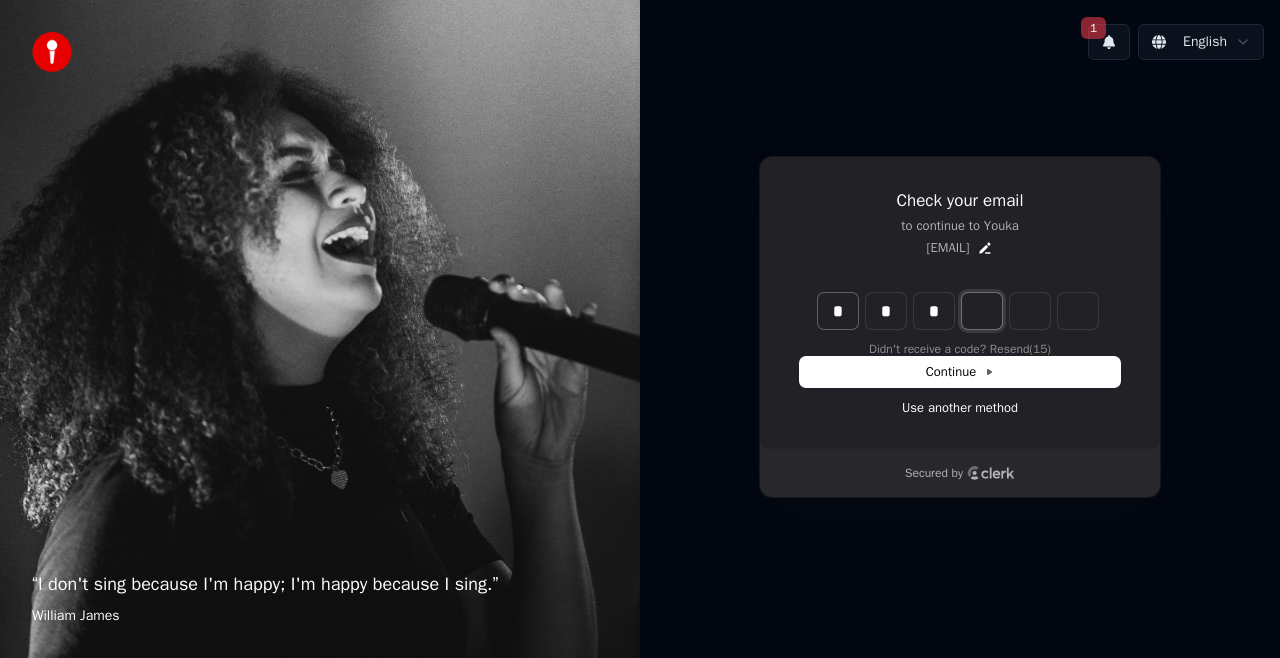 type on "*" 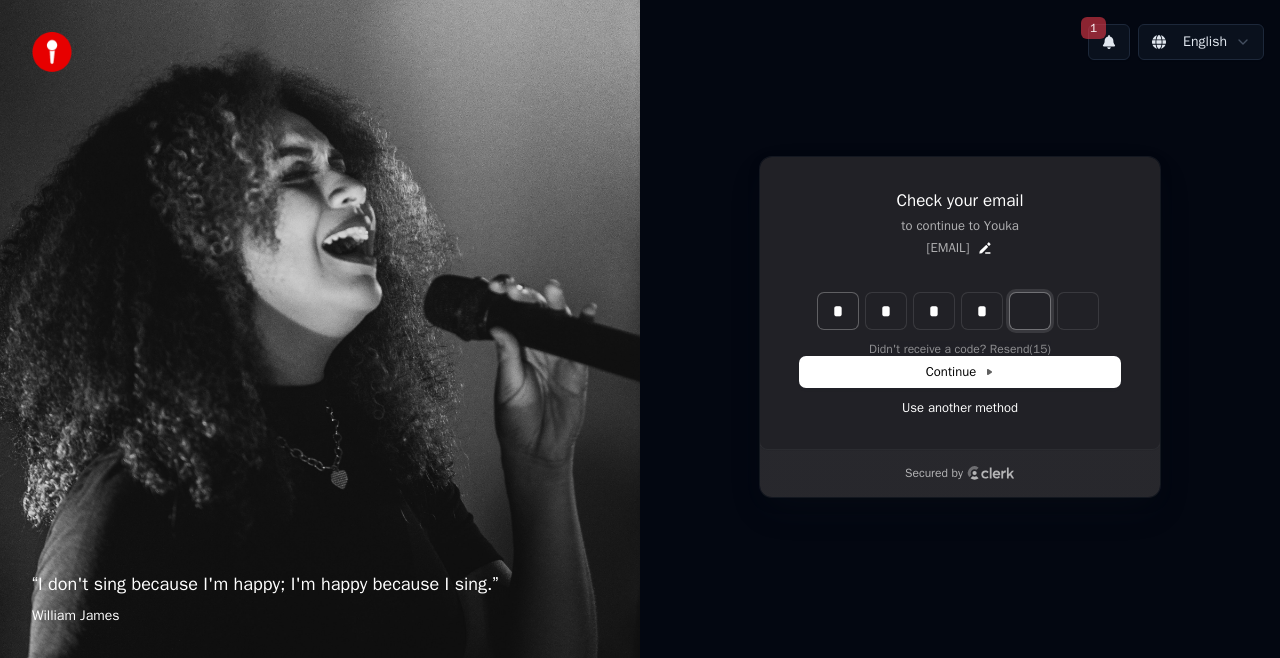 type on "****" 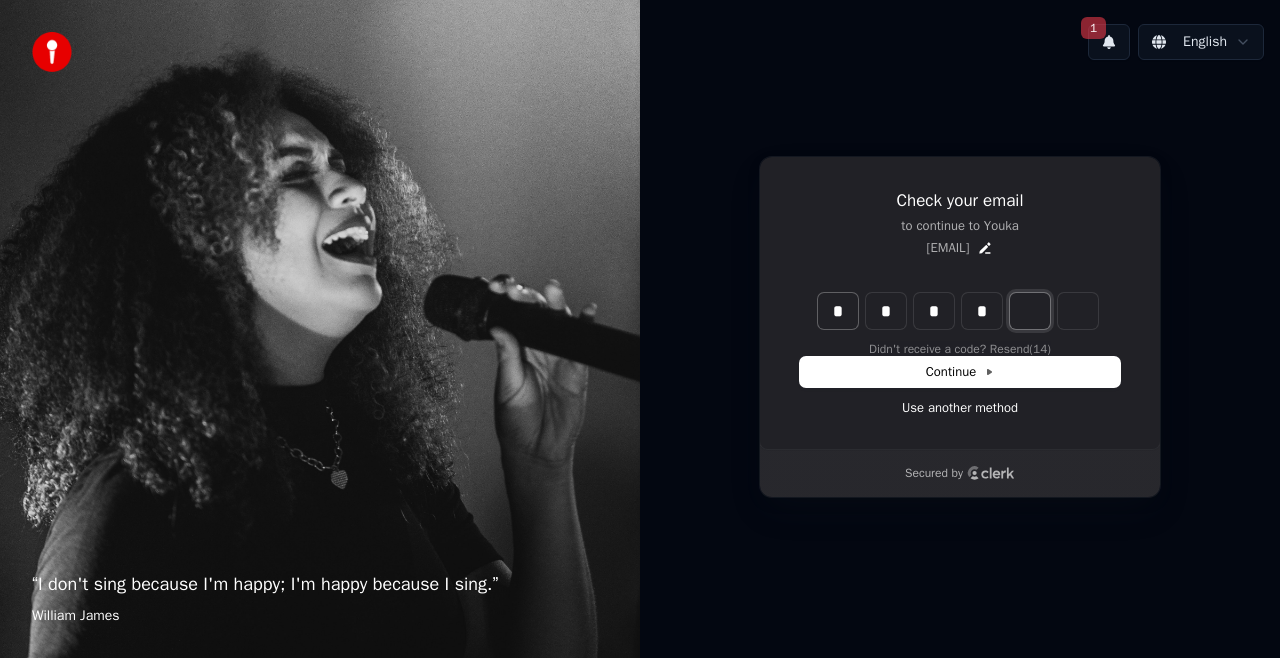 type on "*" 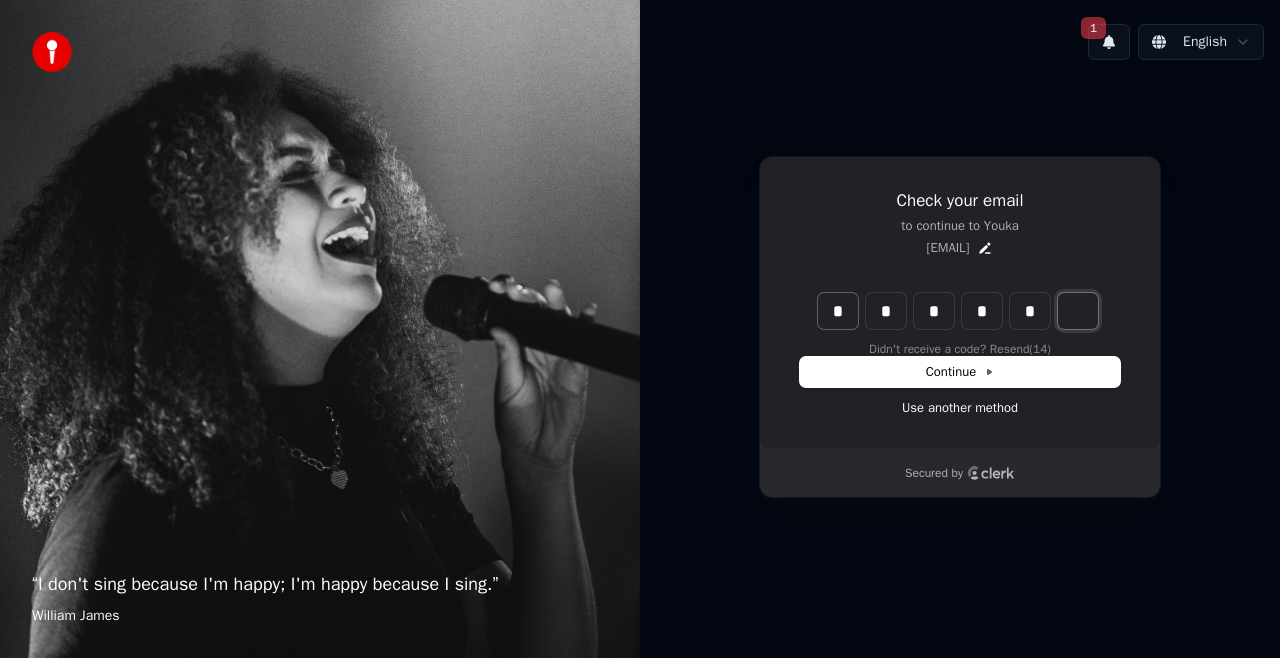 type on "******" 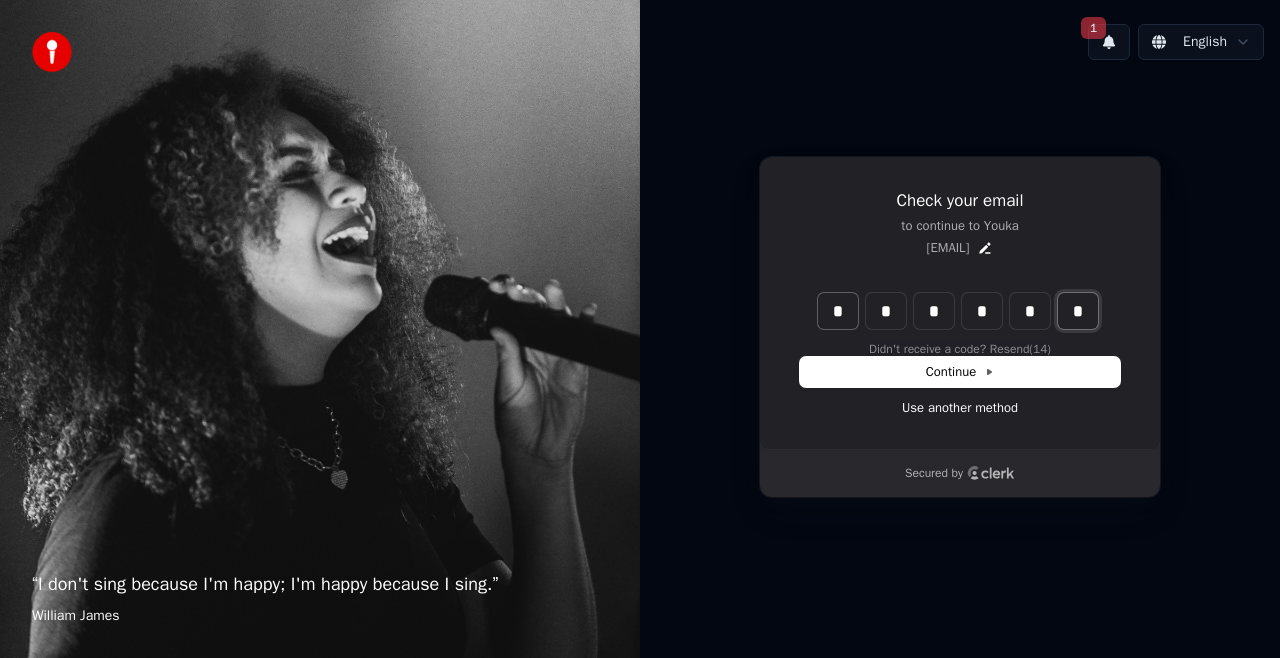 type on "*" 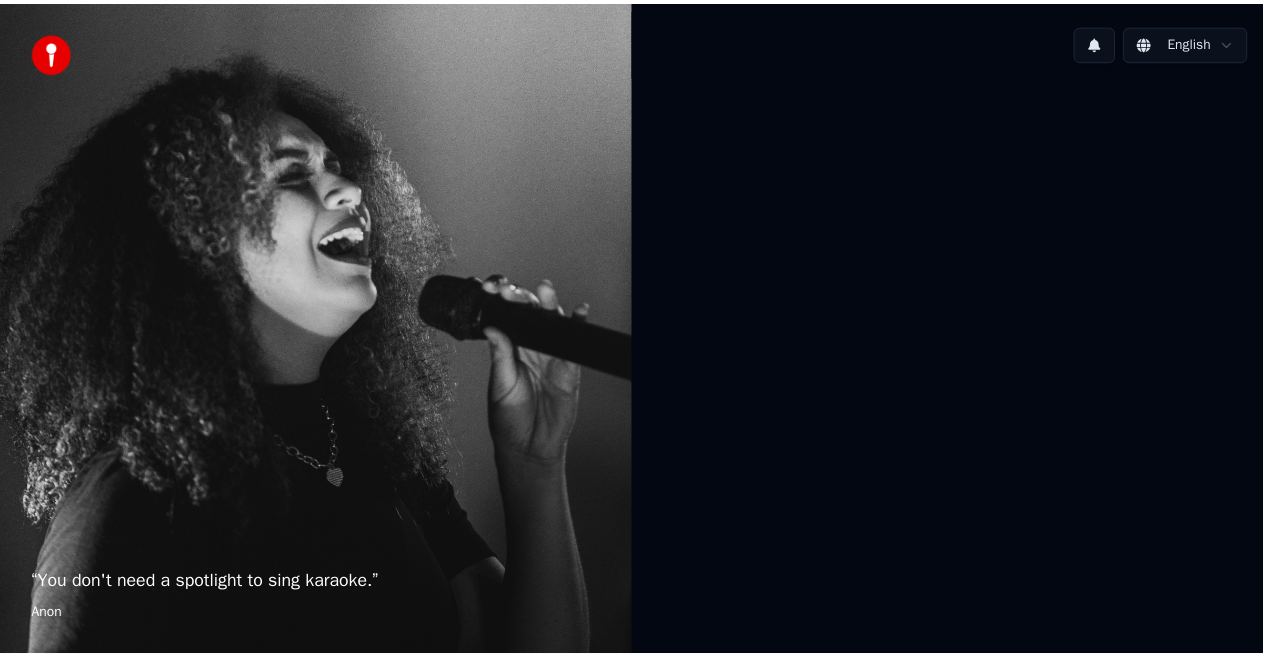 scroll, scrollTop: 0, scrollLeft: 0, axis: both 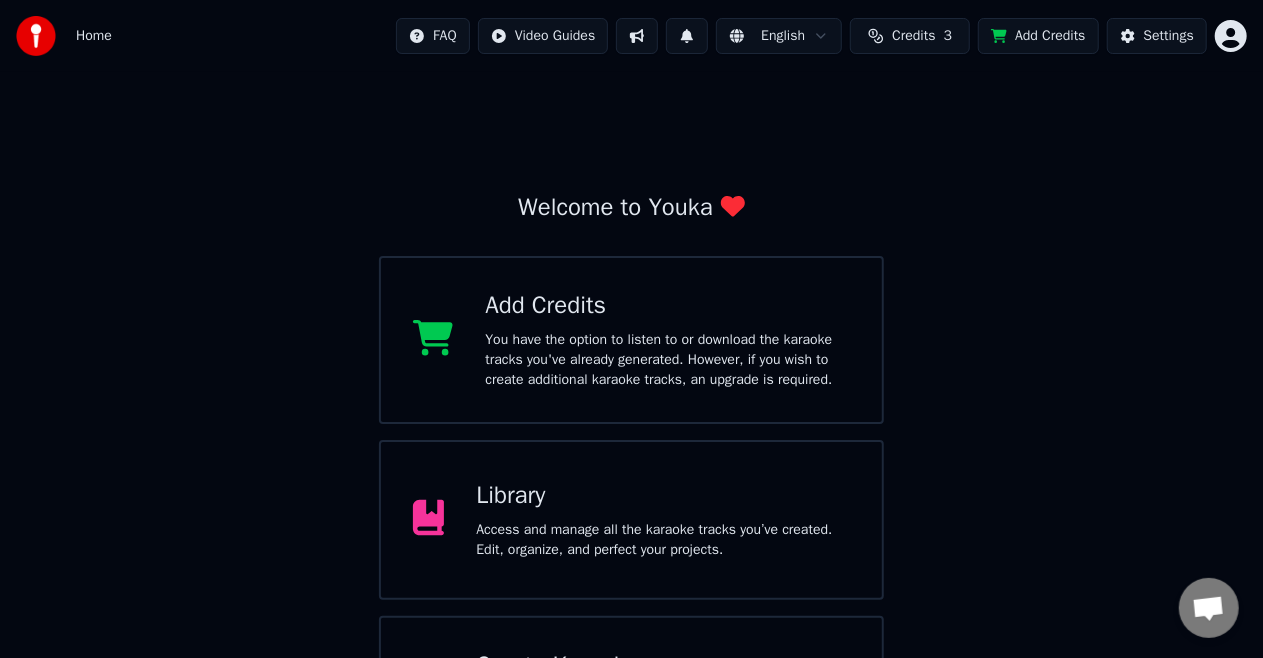 click 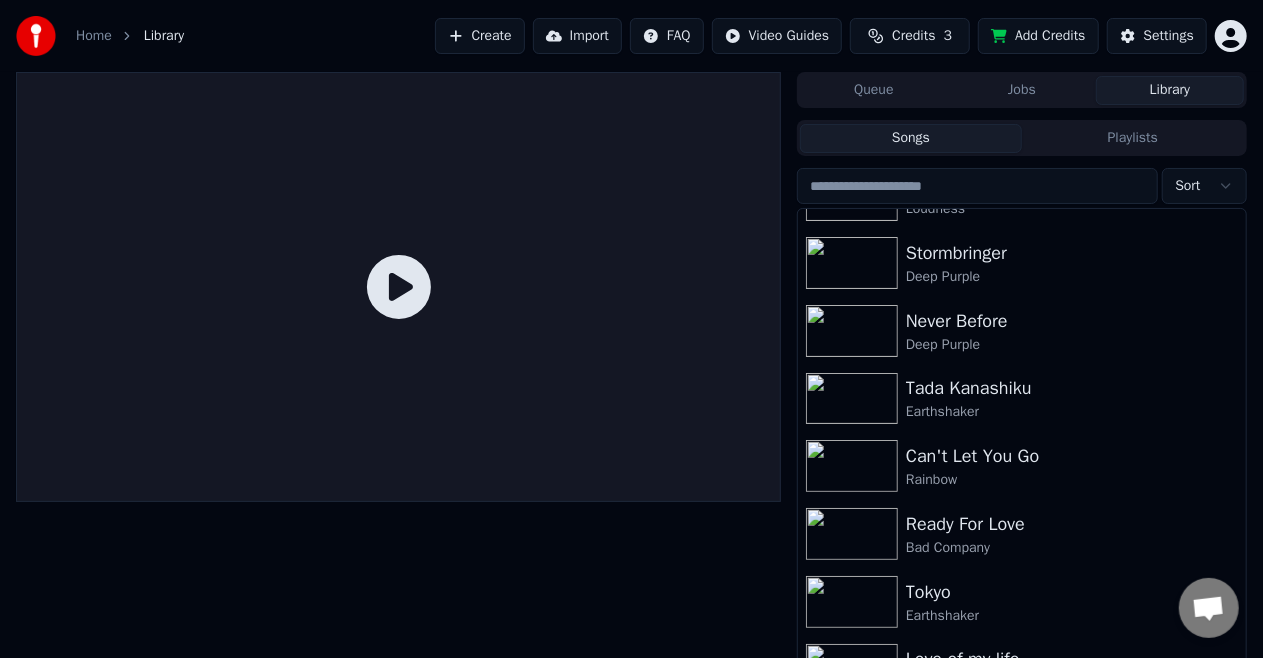 scroll, scrollTop: 2069, scrollLeft: 0, axis: vertical 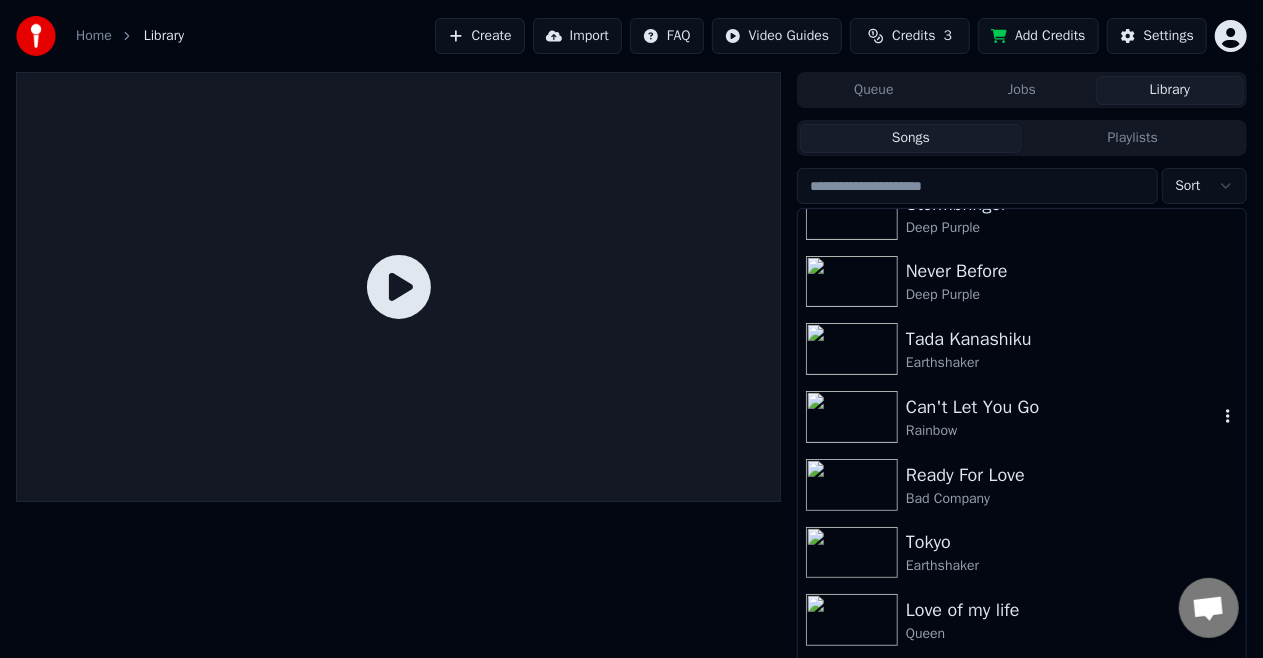 click on "Can't Let You Go" at bounding box center (1062, 407) 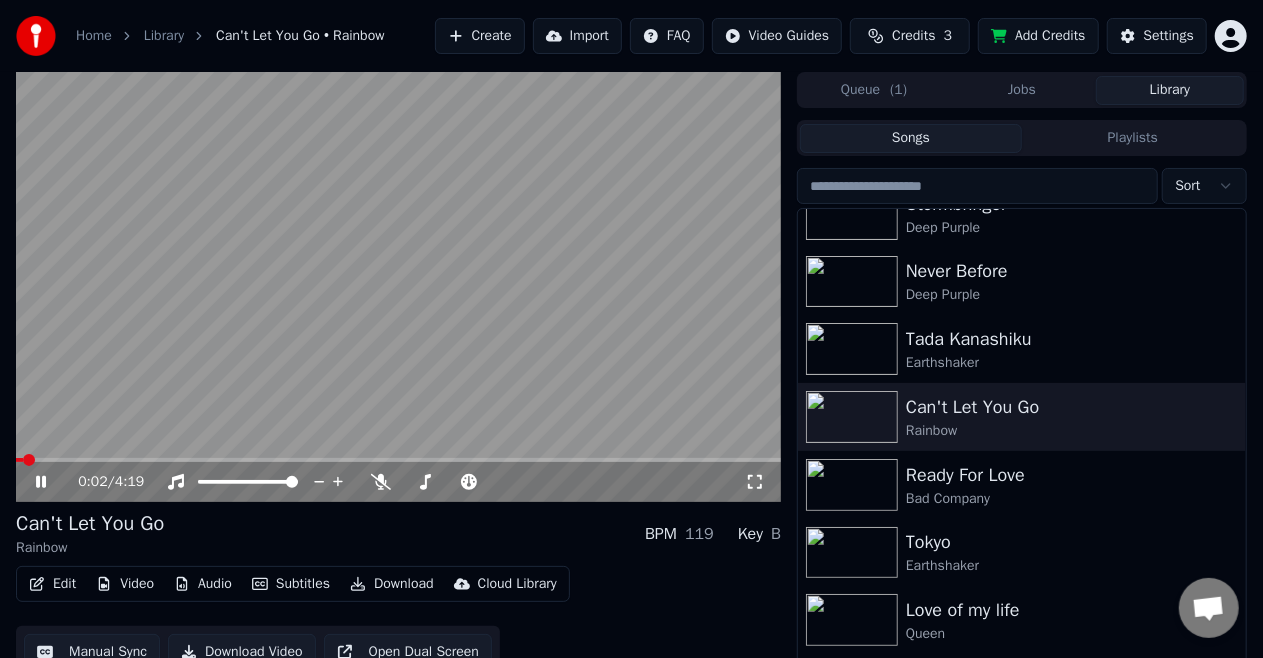 click 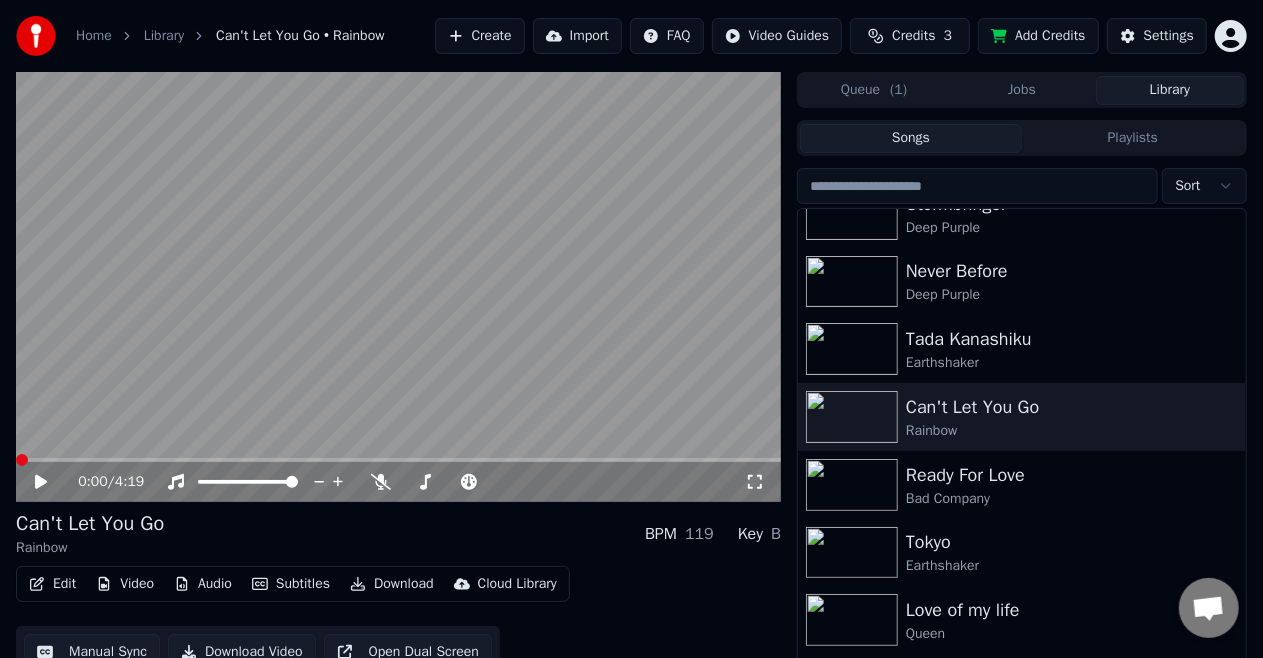 click at bounding box center (22, 460) 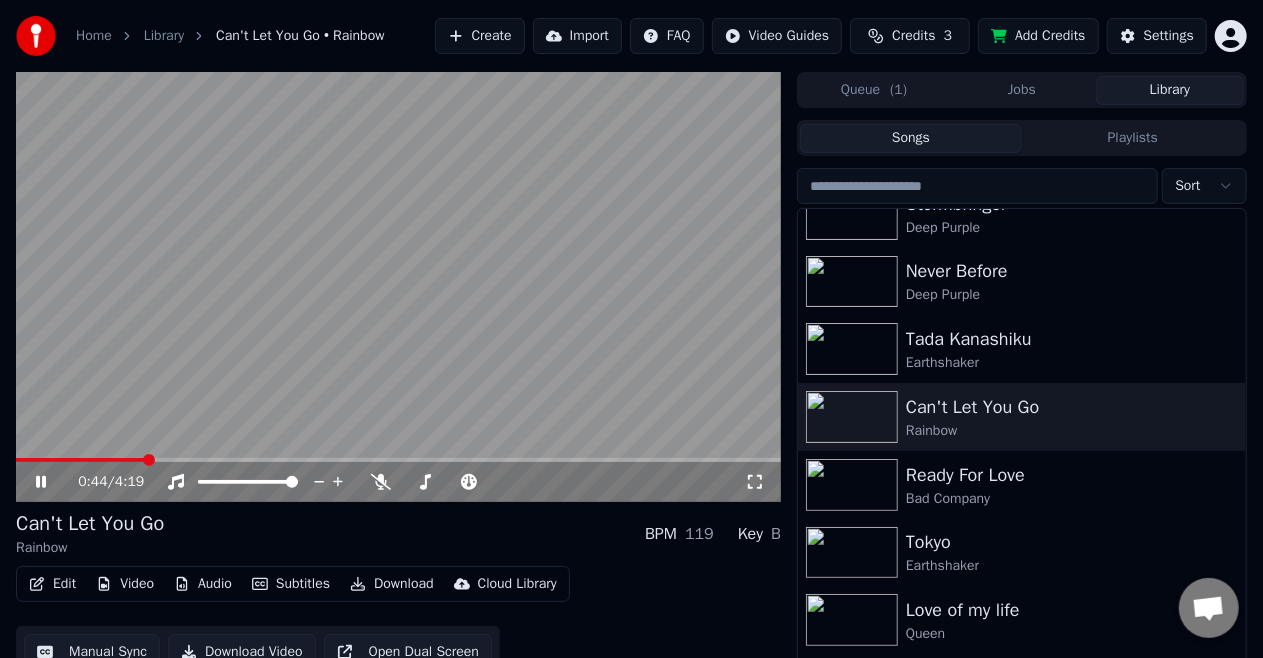click at bounding box center (398, 460) 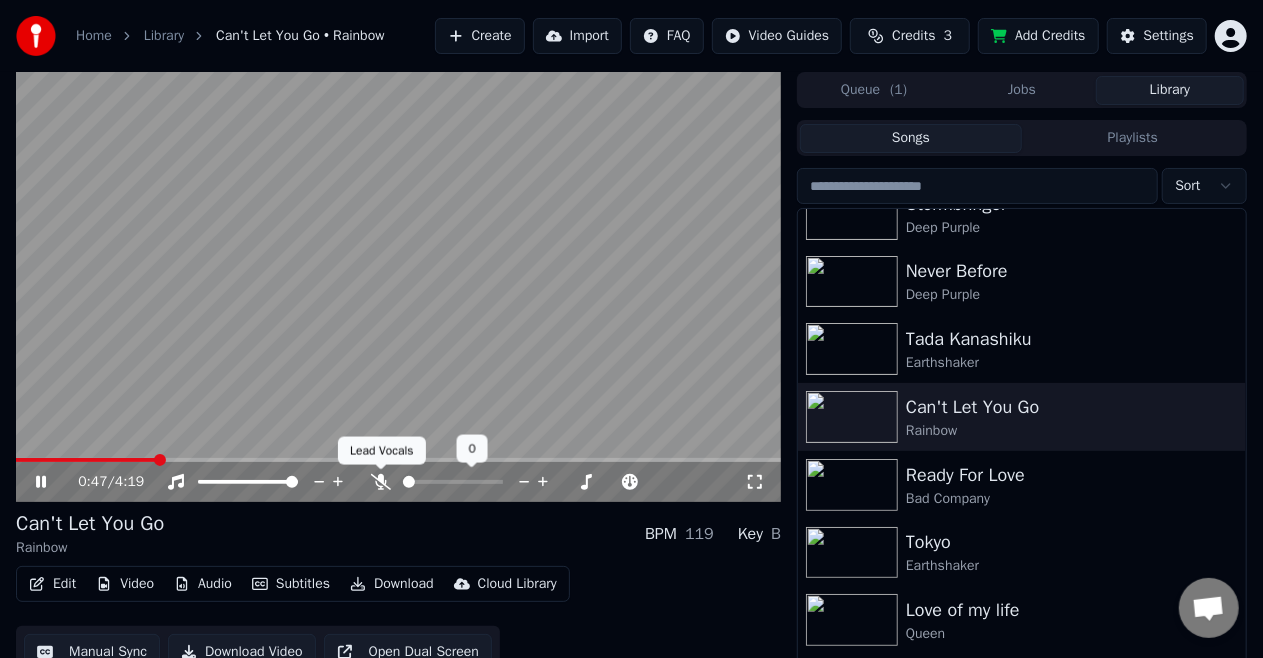 click 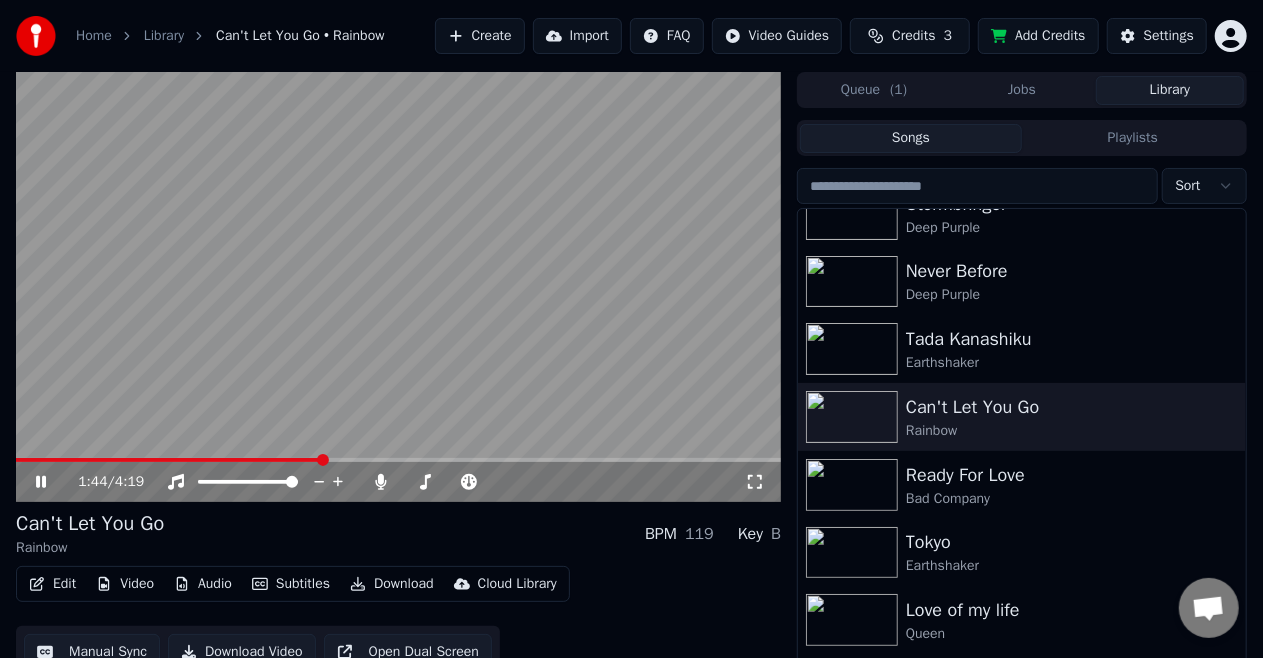 click at bounding box center (398, 460) 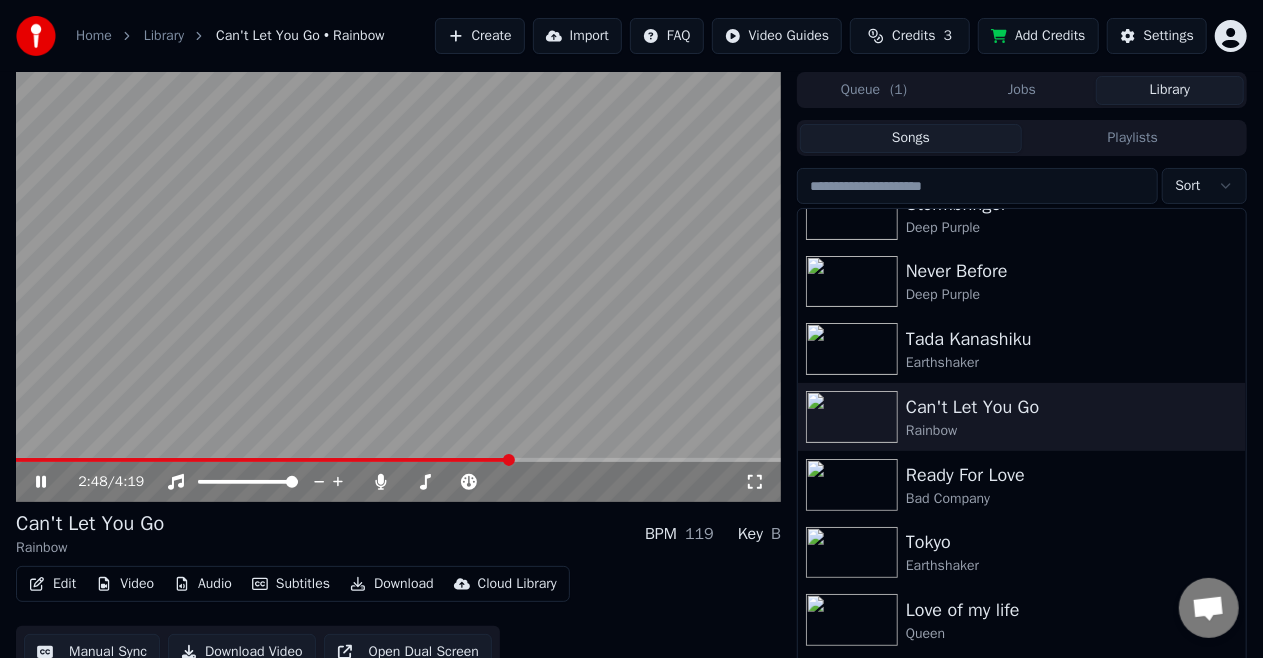 click at bounding box center (398, 460) 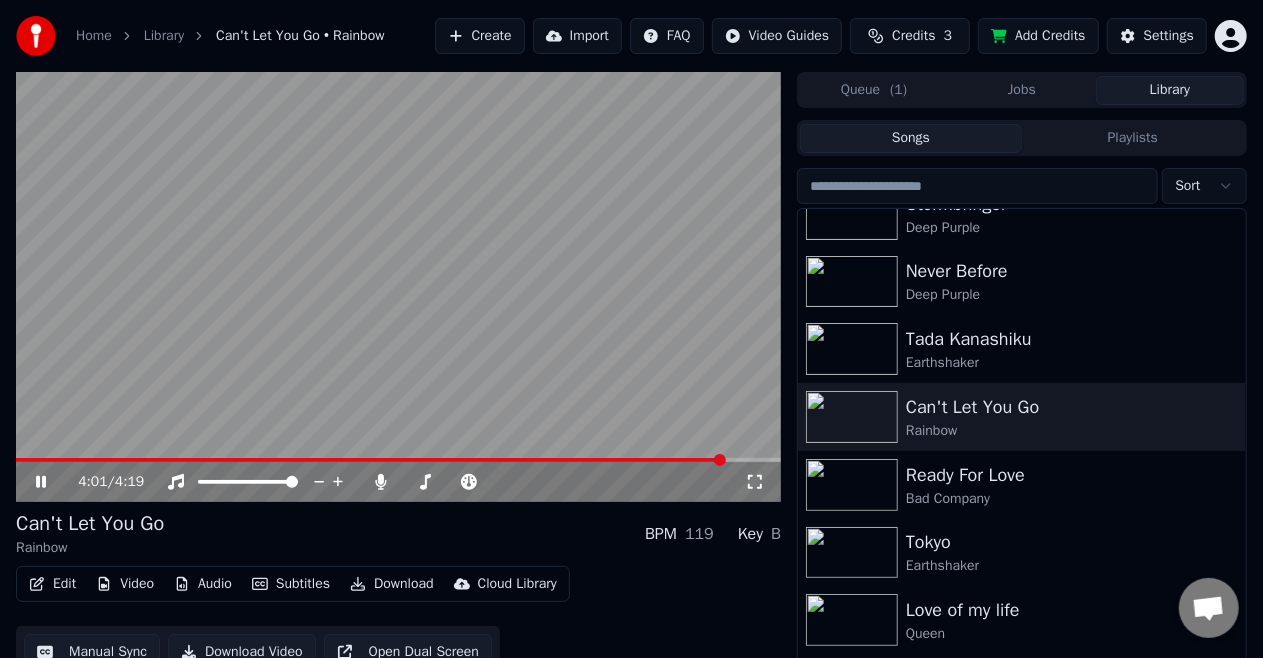 click at bounding box center (398, 460) 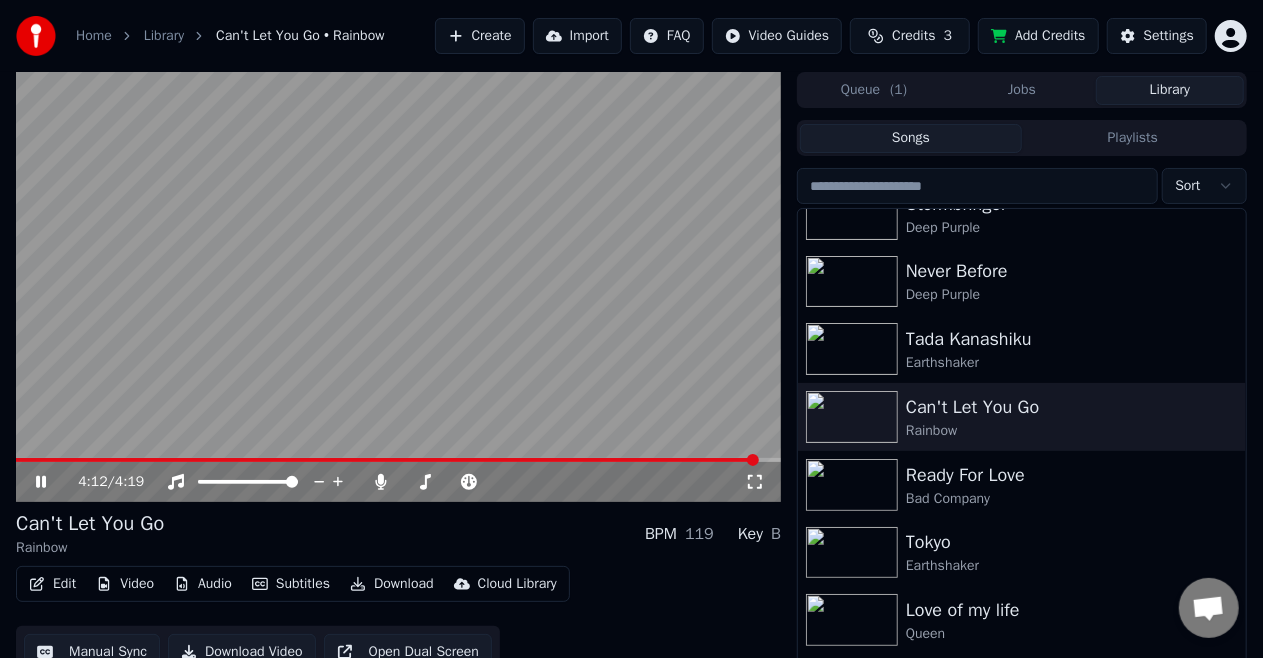 click 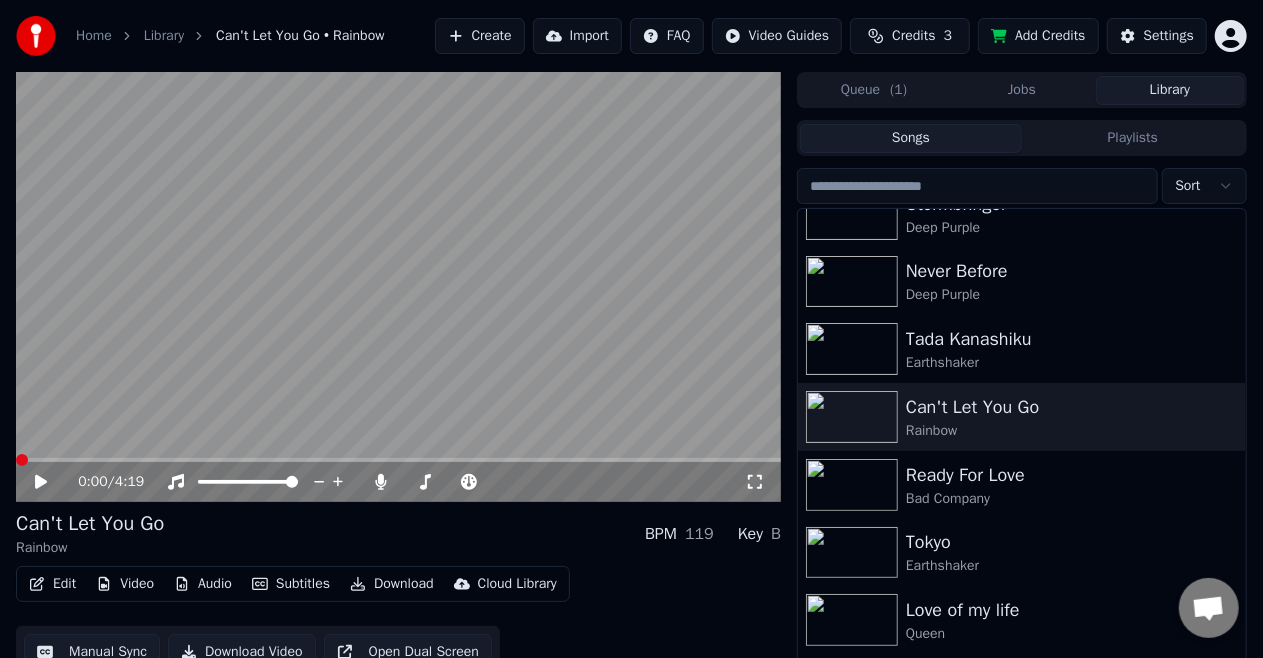 click at bounding box center [22, 460] 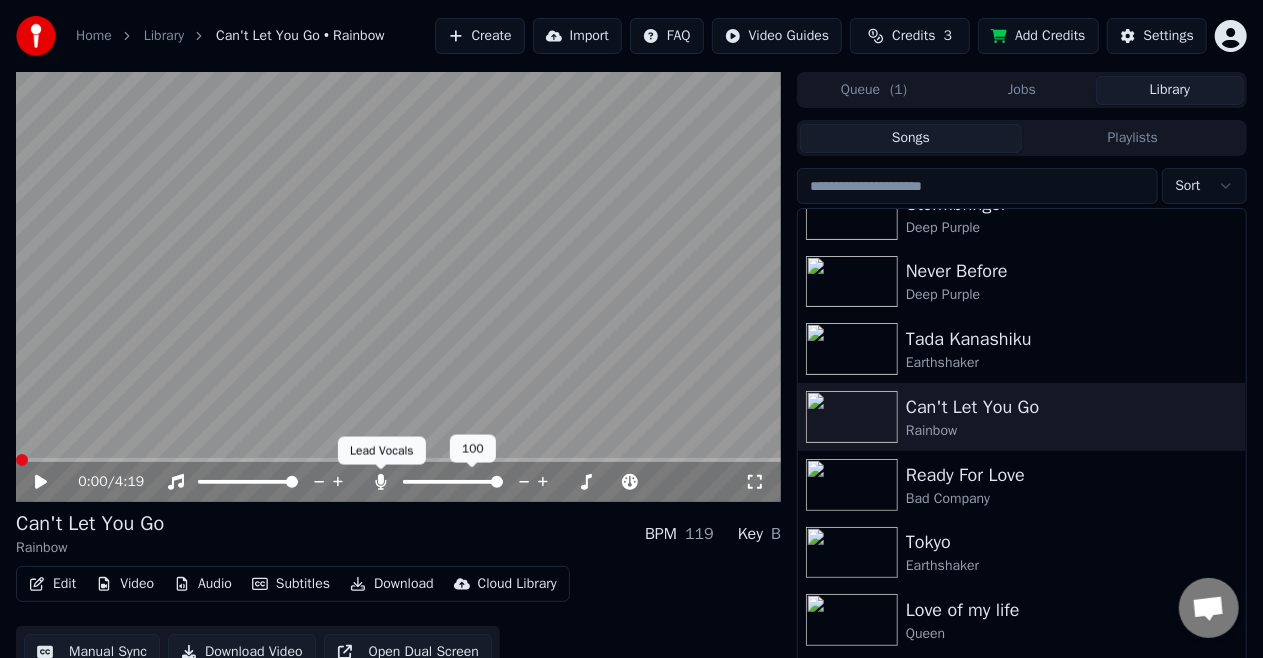 click 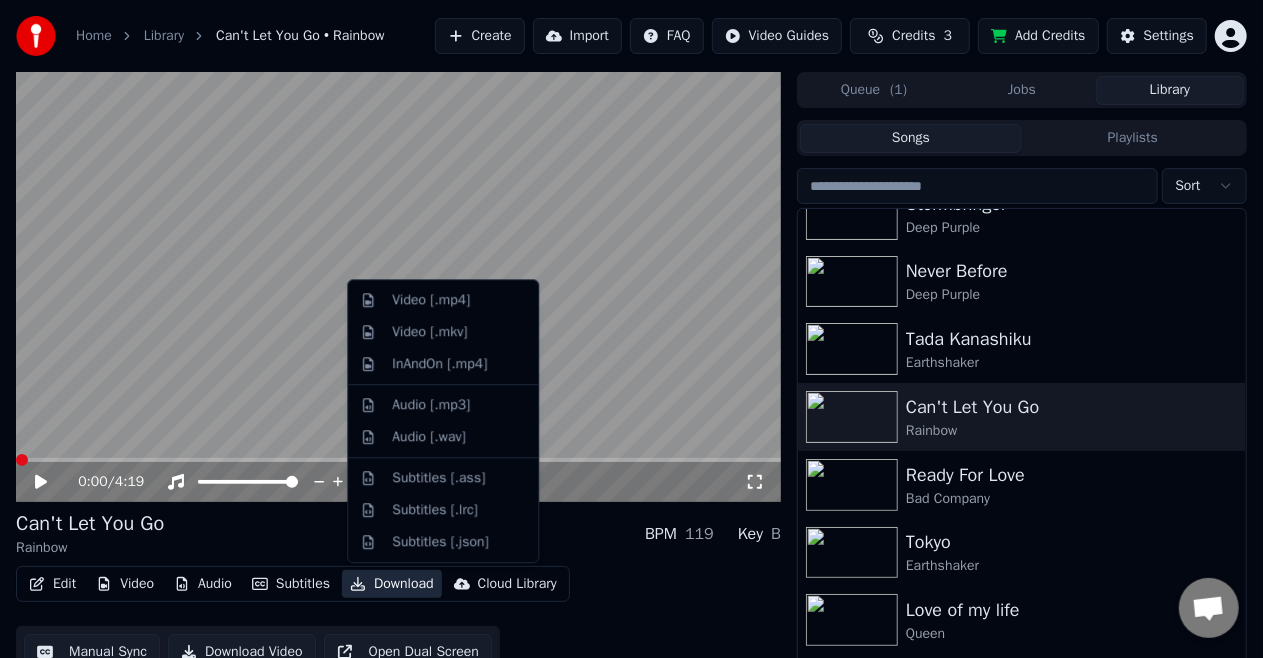 click on "Download" at bounding box center [392, 584] 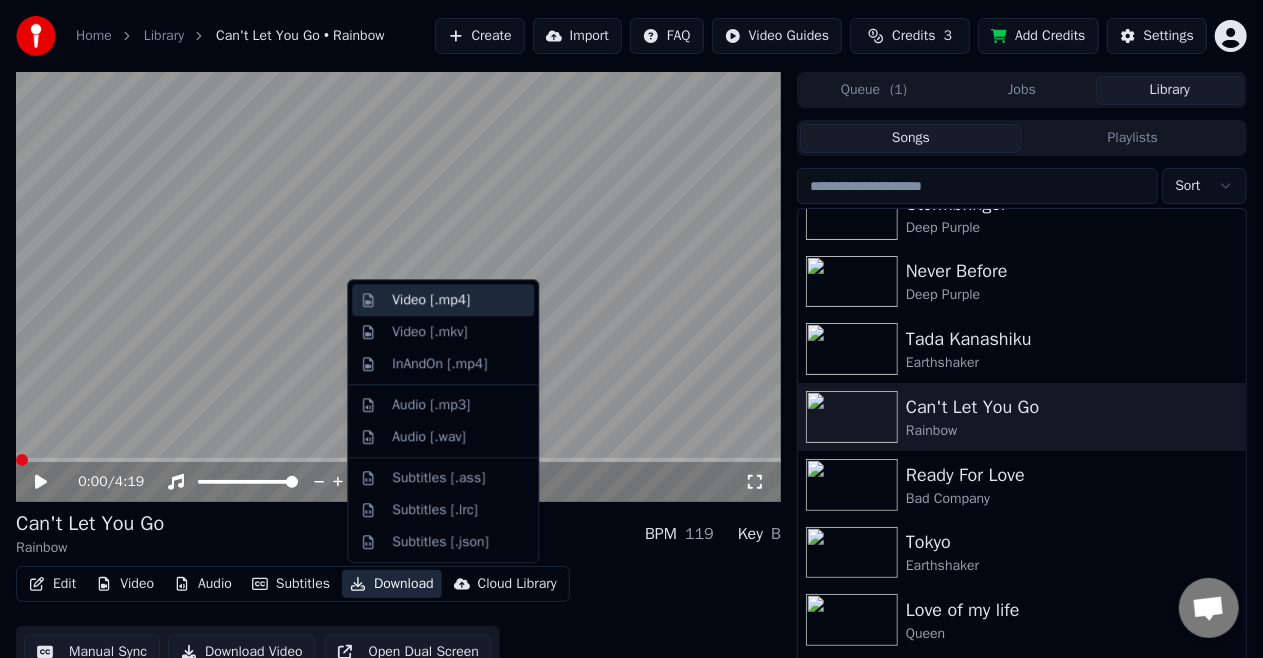 click on "Video [.mp4]" at bounding box center (431, 300) 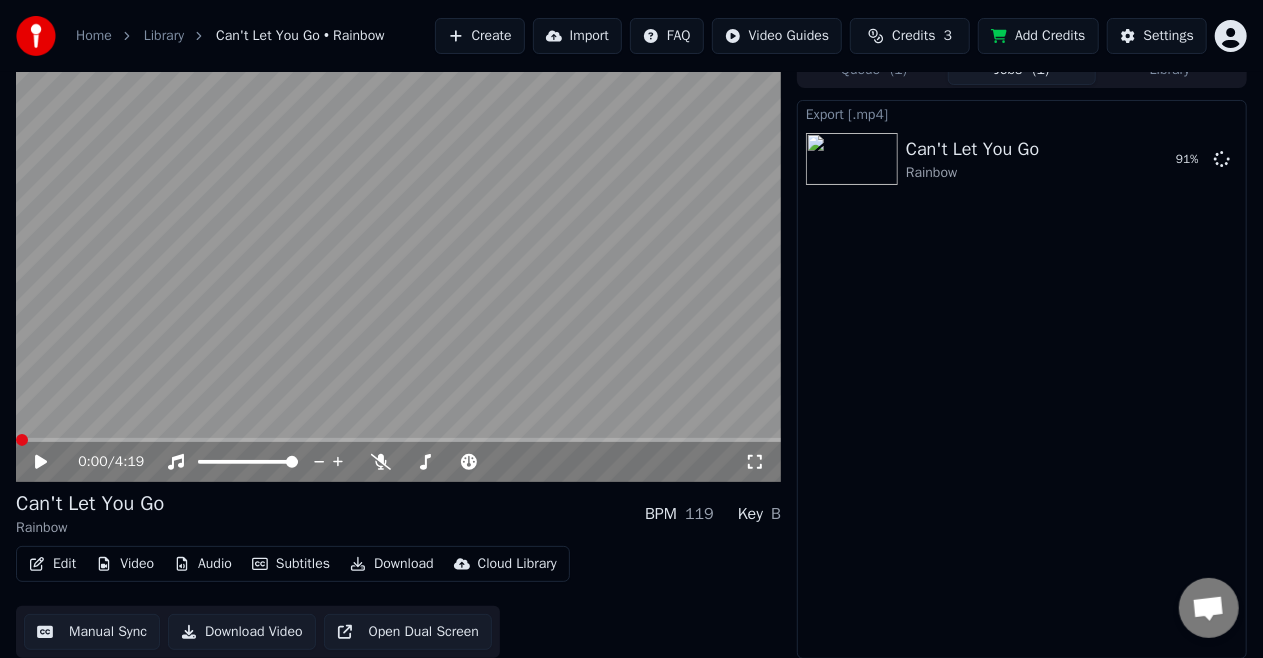 scroll, scrollTop: 21, scrollLeft: 0, axis: vertical 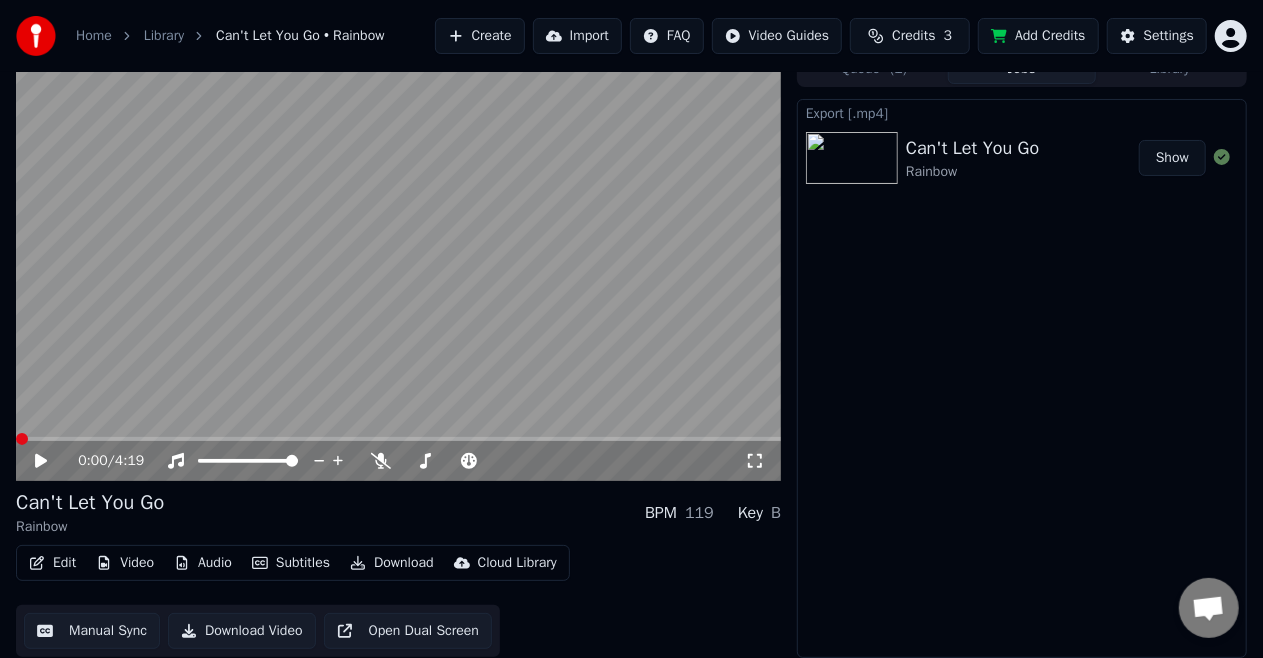 click on "Show" at bounding box center (1172, 158) 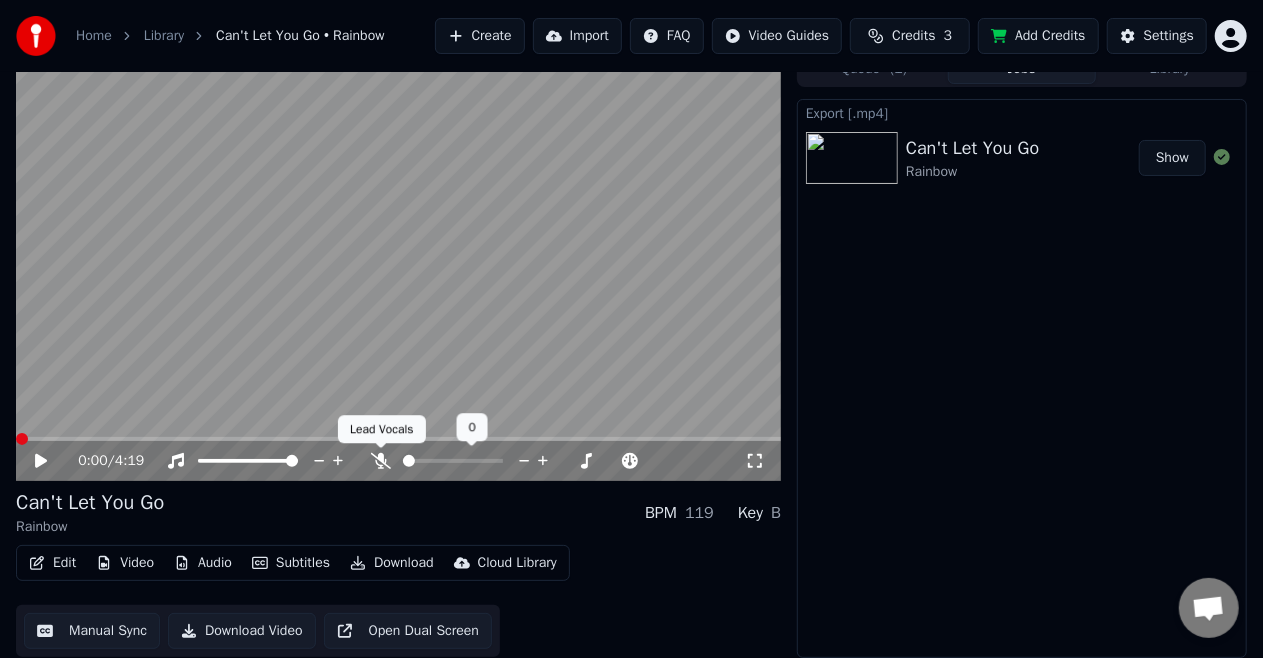 click 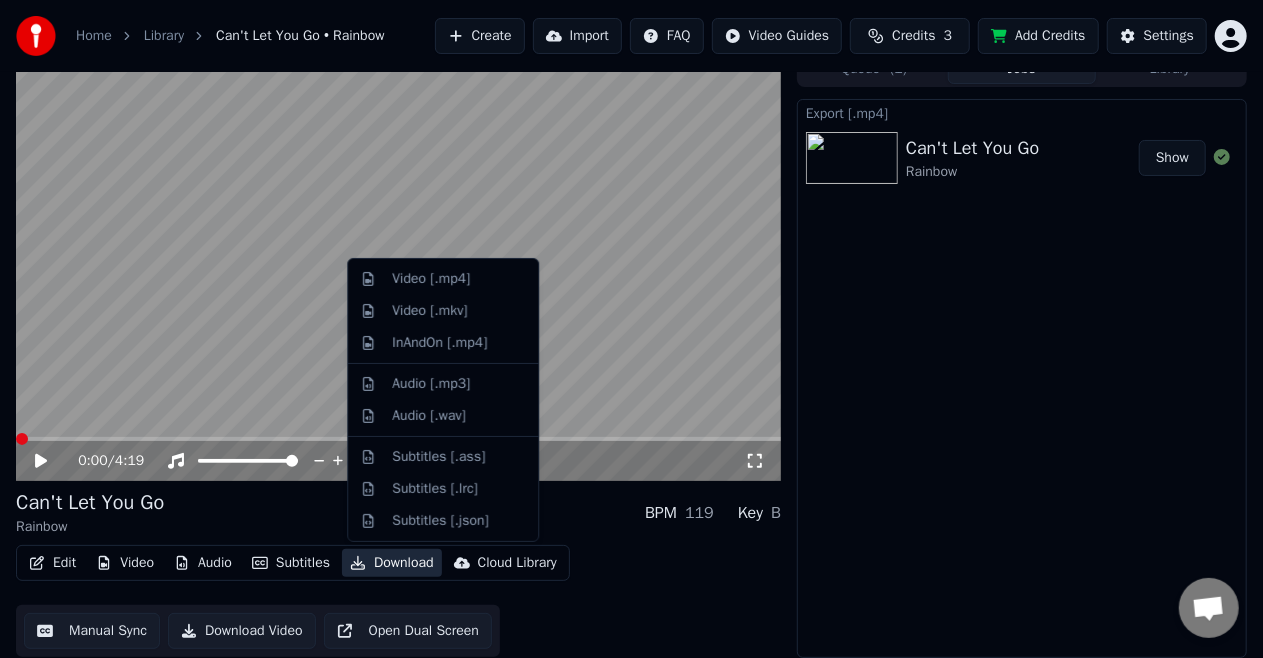 click on "Download" at bounding box center [392, 563] 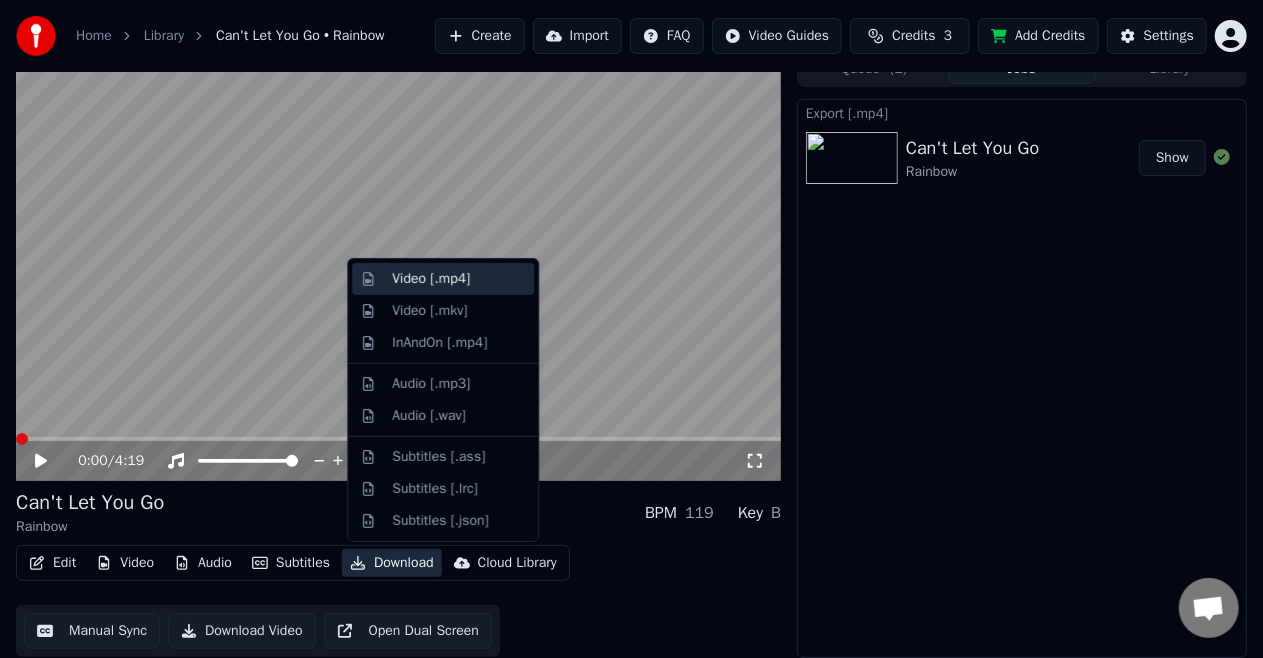 click on "Video [.mp4]" at bounding box center (431, 279) 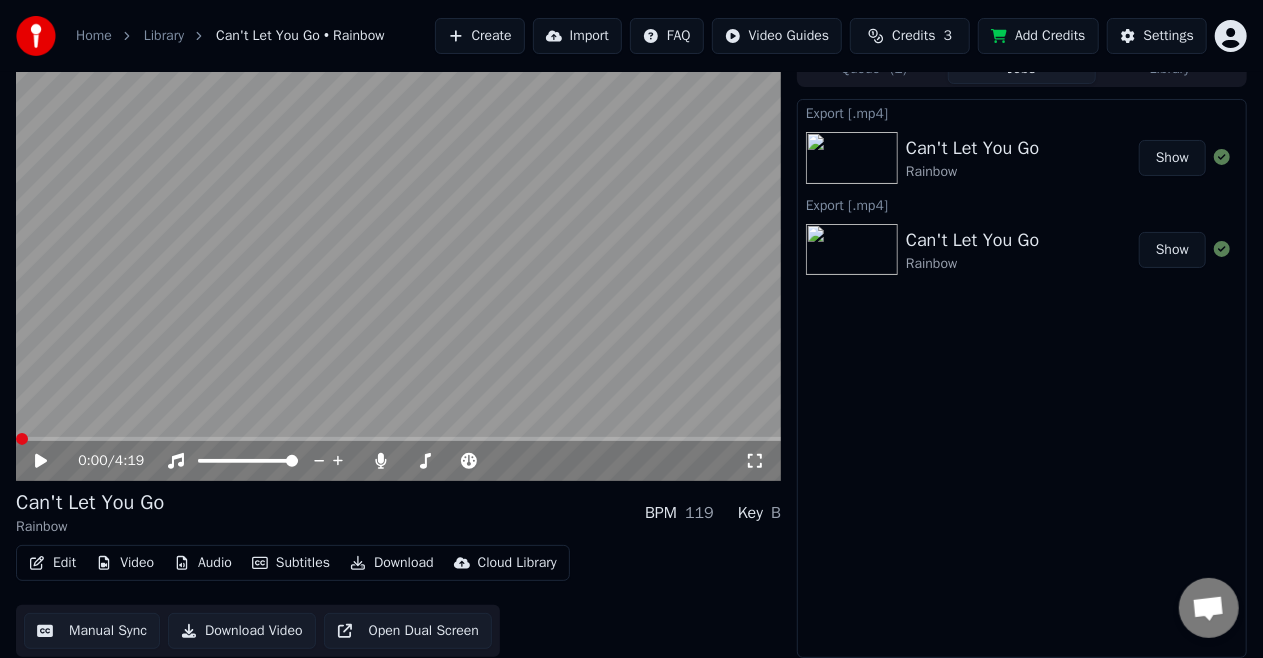 click on "Show" at bounding box center (1172, 158) 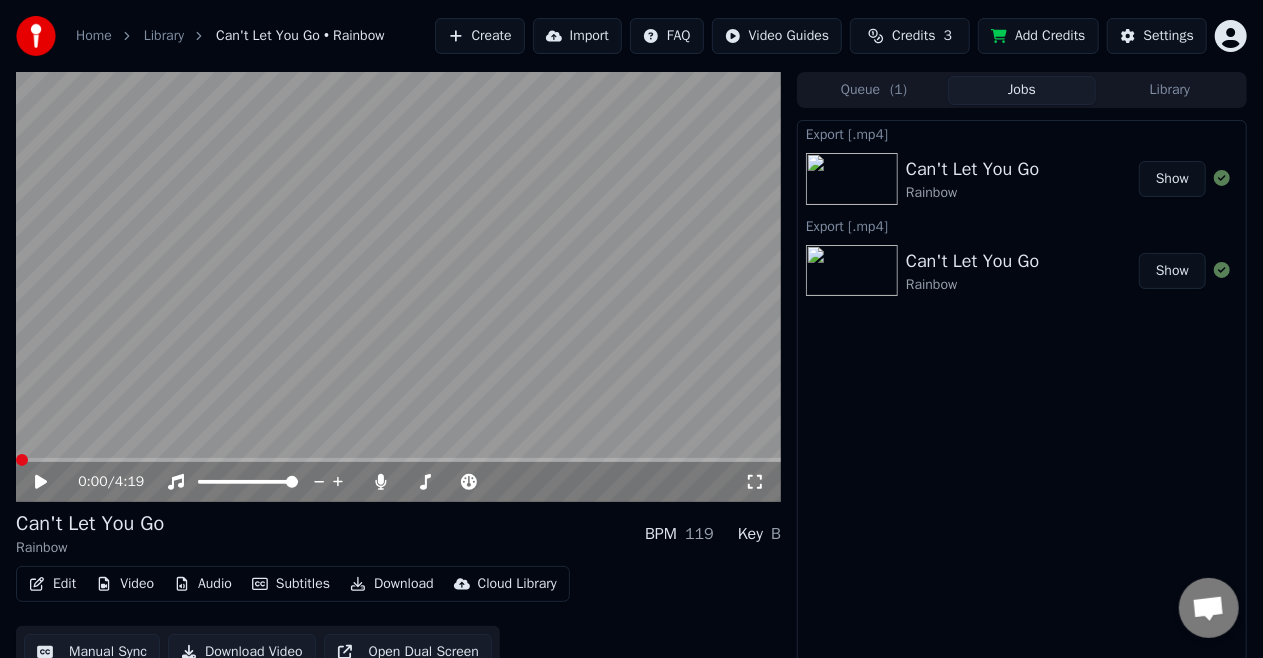 scroll, scrollTop: 0, scrollLeft: 0, axis: both 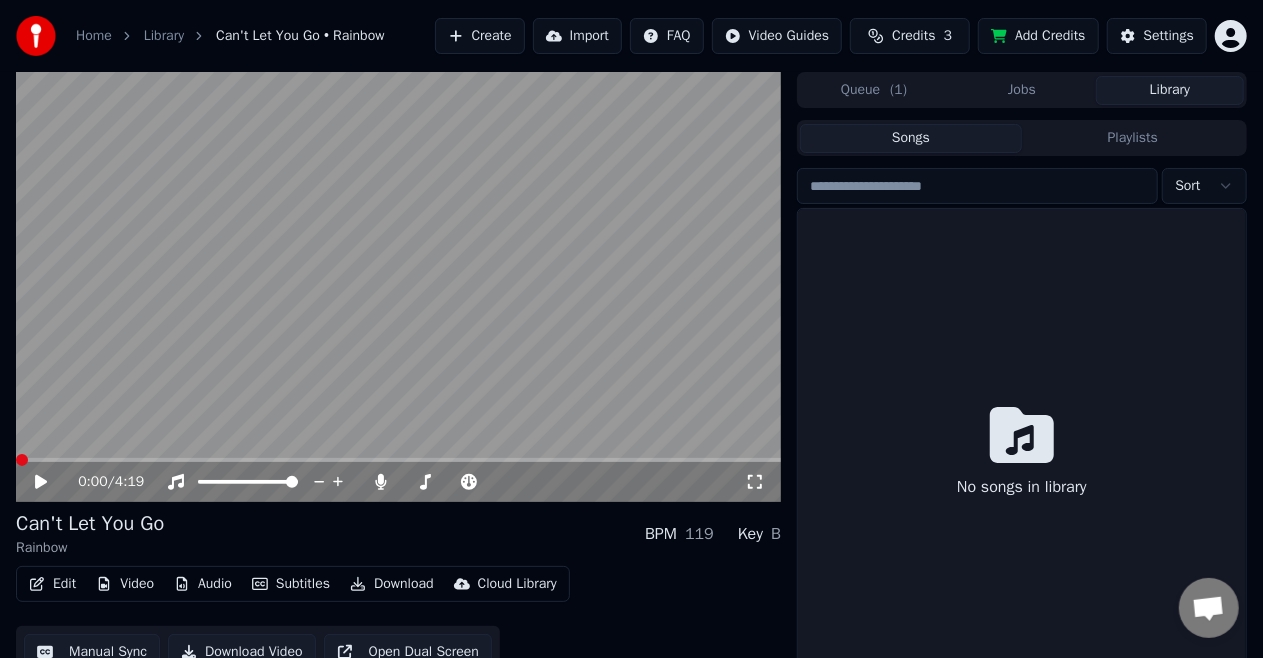 click on "Library" at bounding box center [1170, 90] 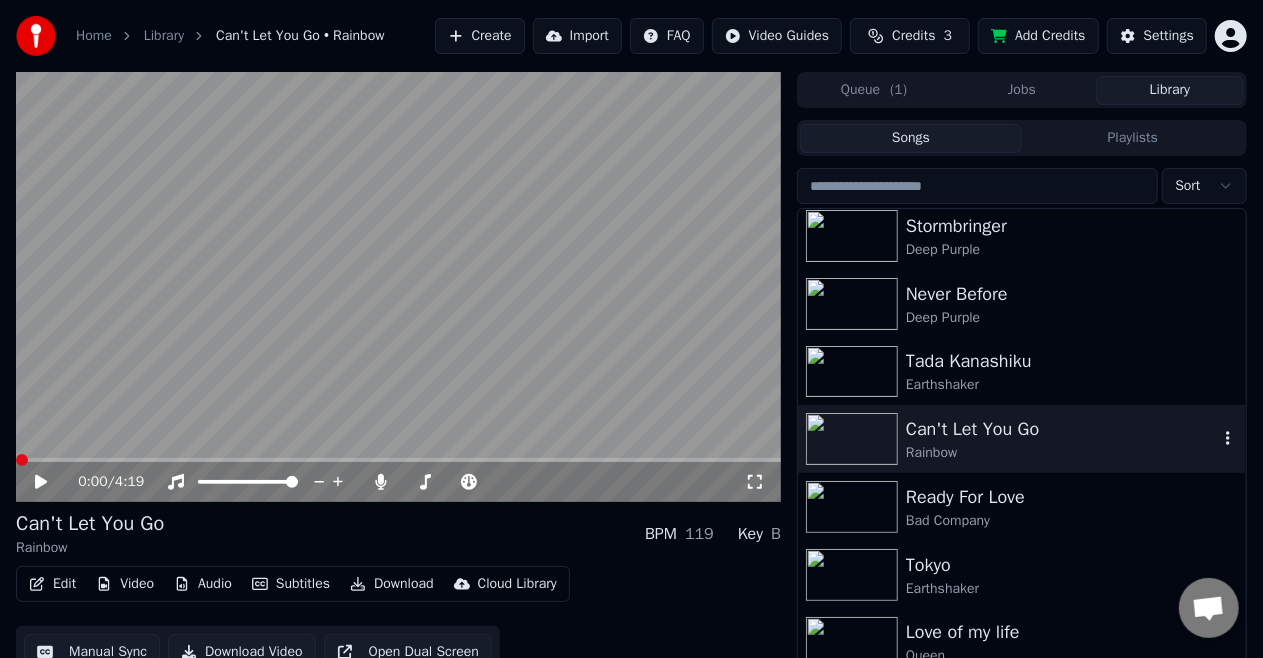 scroll, scrollTop: 2000, scrollLeft: 0, axis: vertical 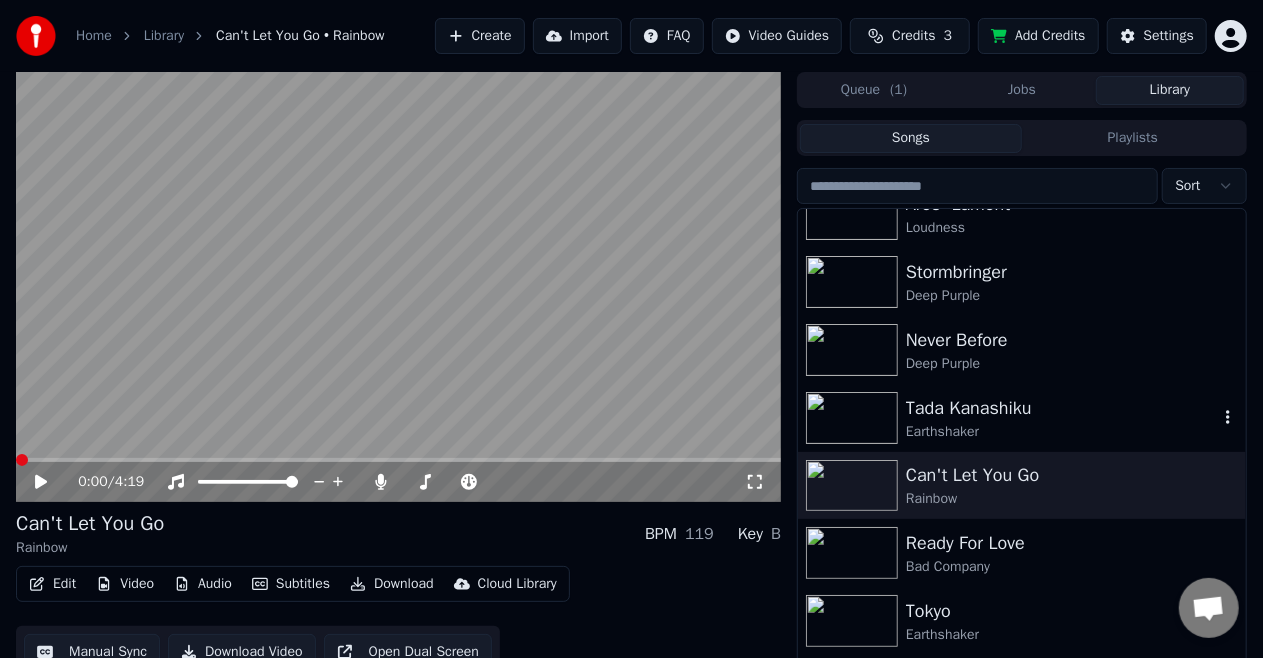 click on "Tada Kanashiku" at bounding box center [1062, 408] 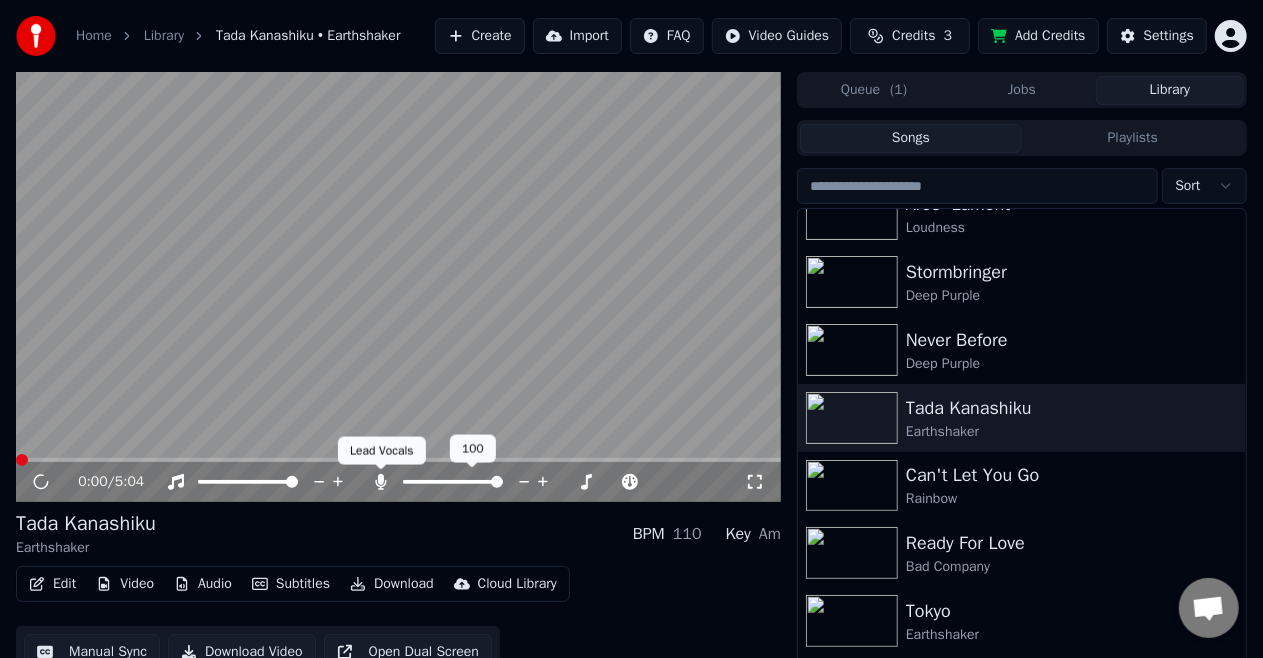 click 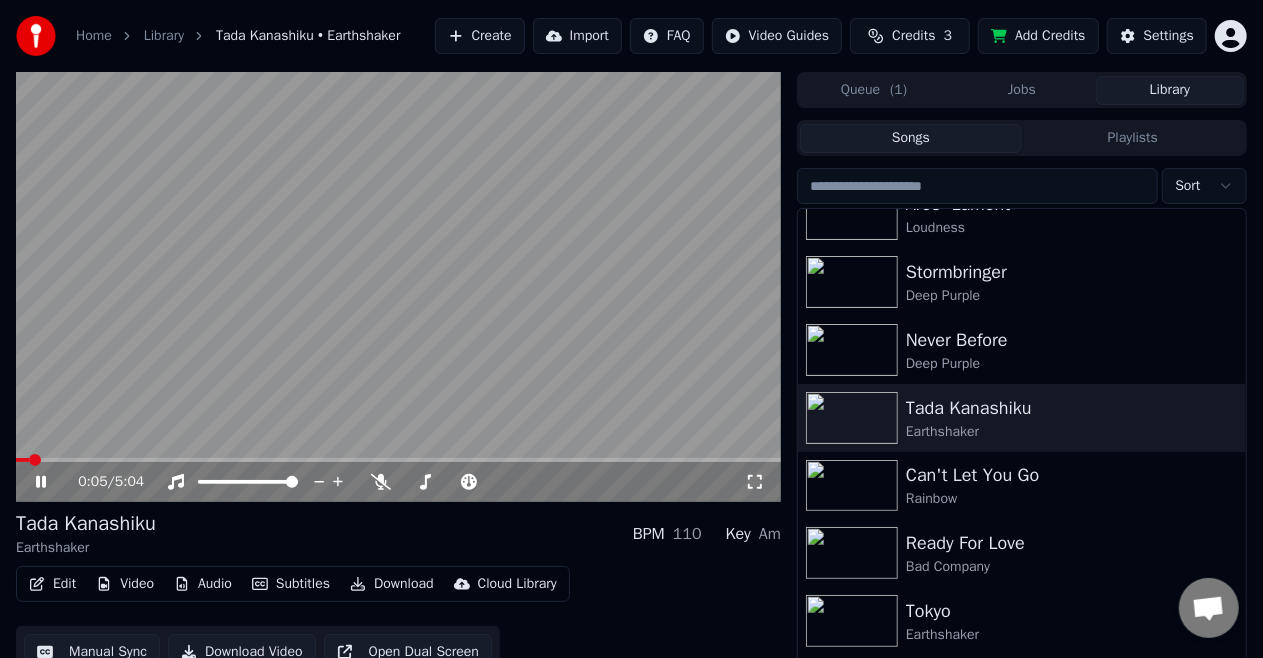 click 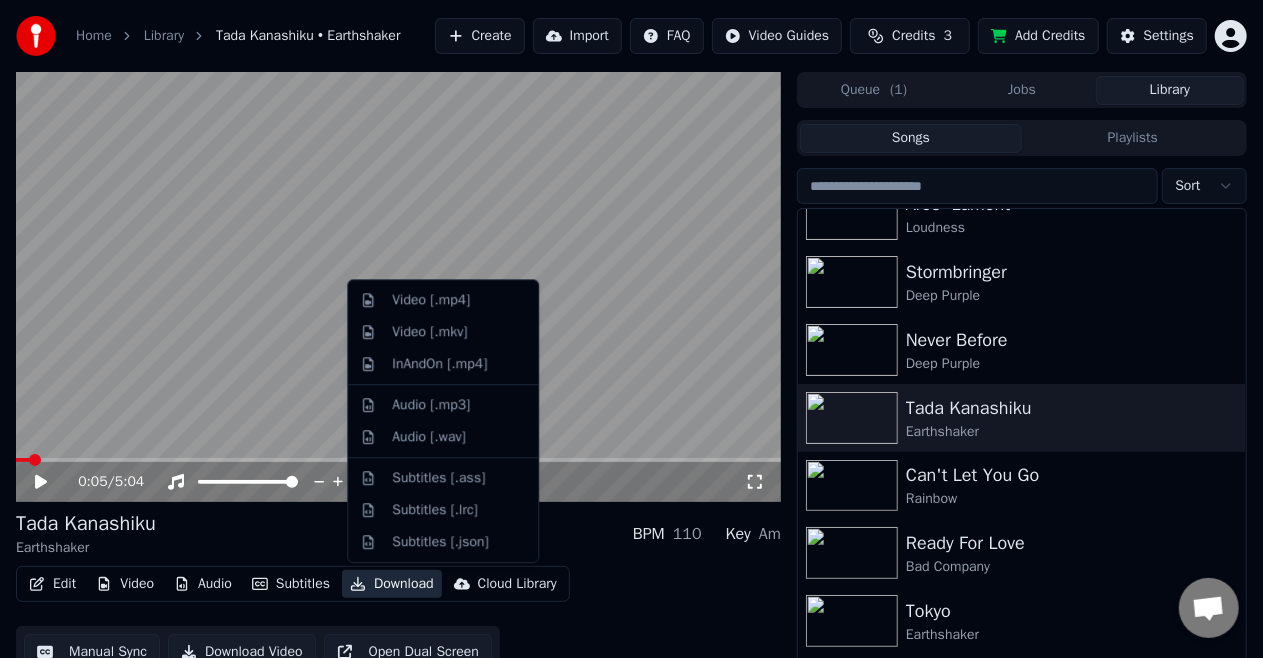 click on "Download" at bounding box center [392, 584] 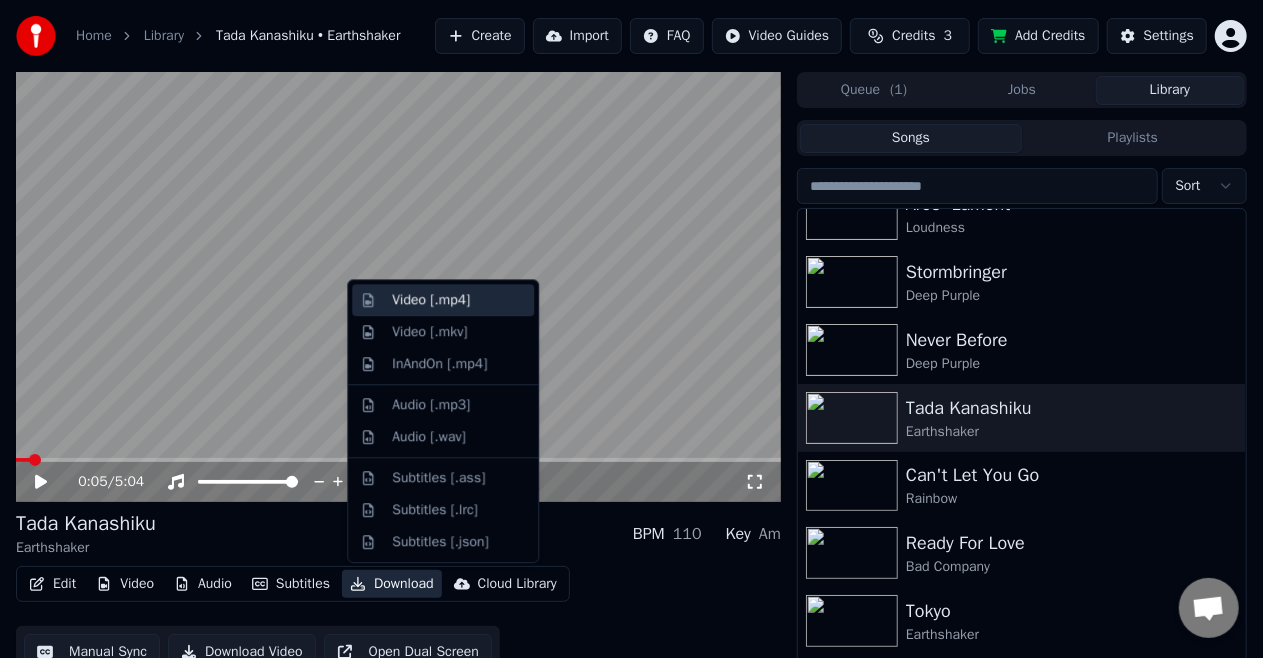 click on "Video [.mp4]" at bounding box center (431, 300) 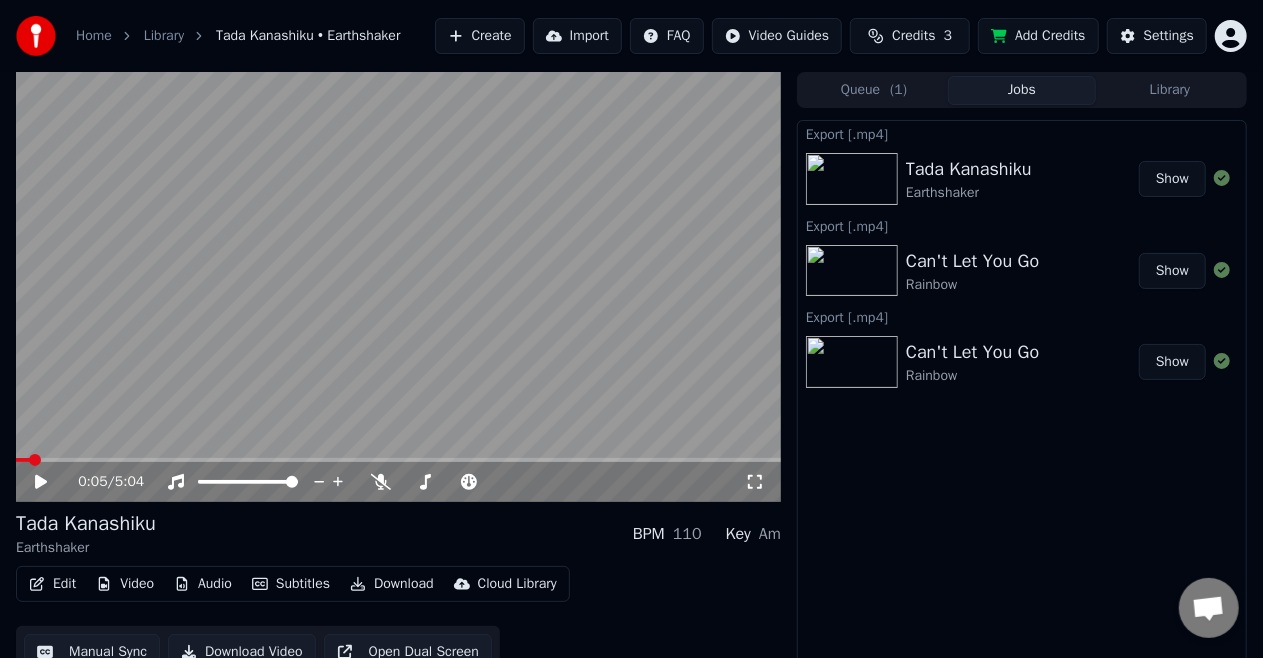 click on "Show" at bounding box center [1172, 179] 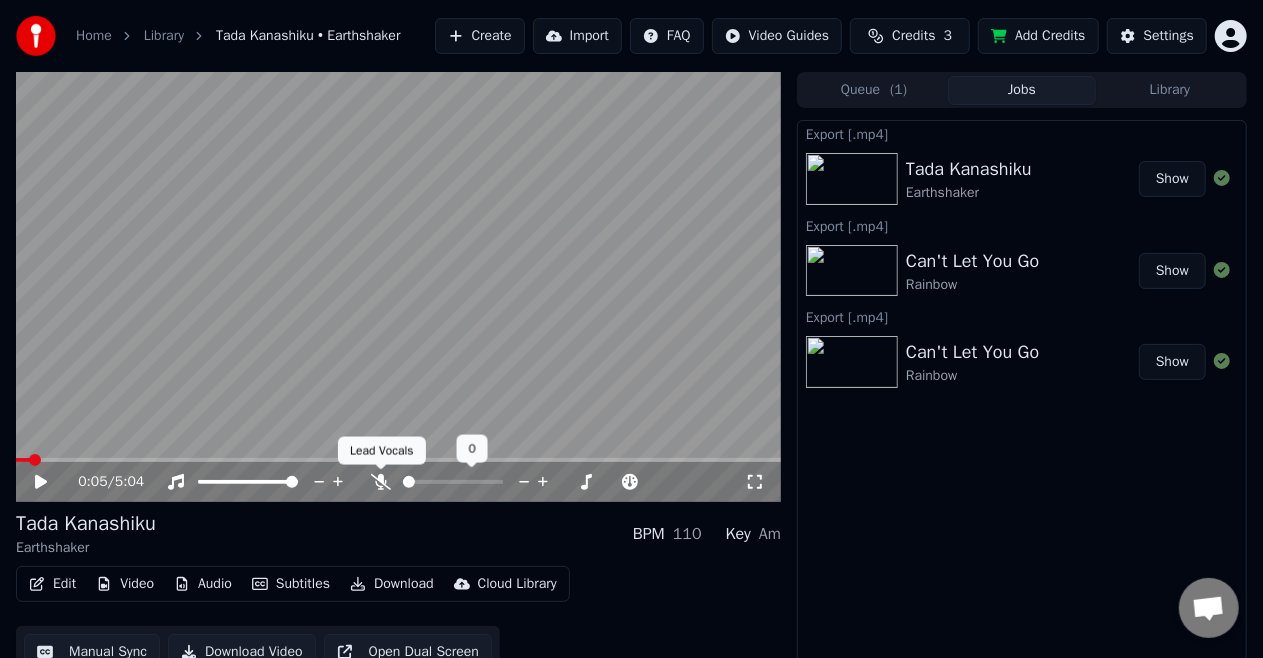 click 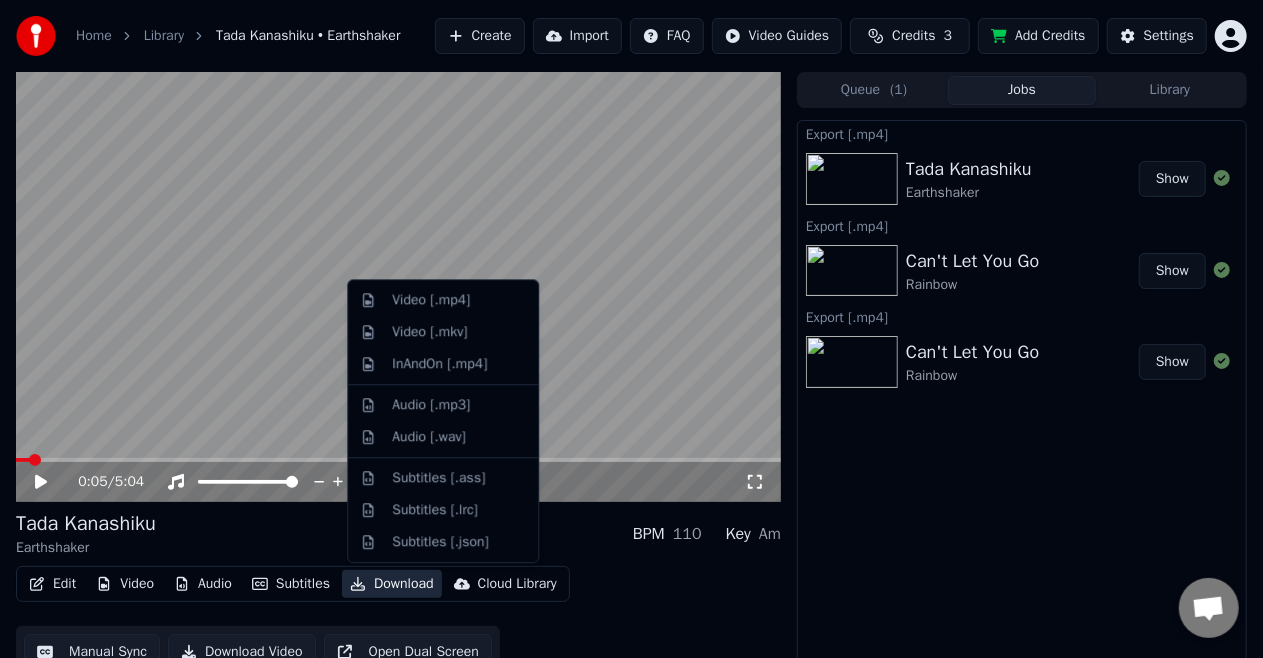 click on "Download" at bounding box center (392, 584) 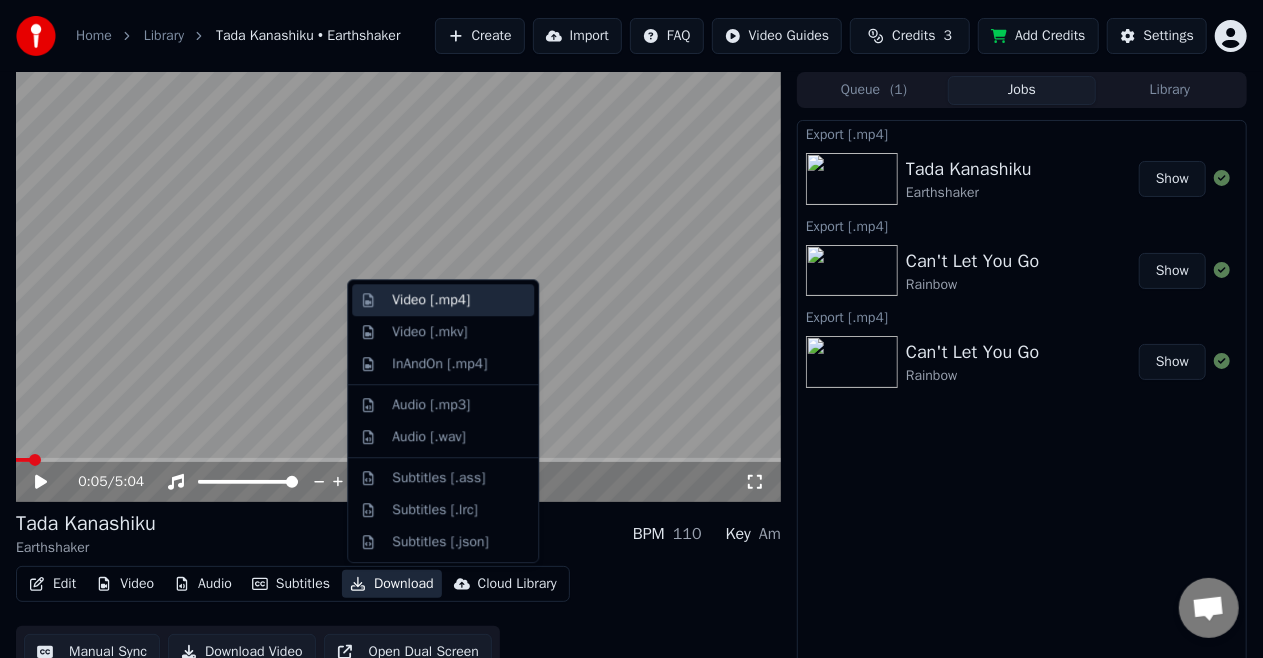click on "Video [.mp4]" at bounding box center [431, 300] 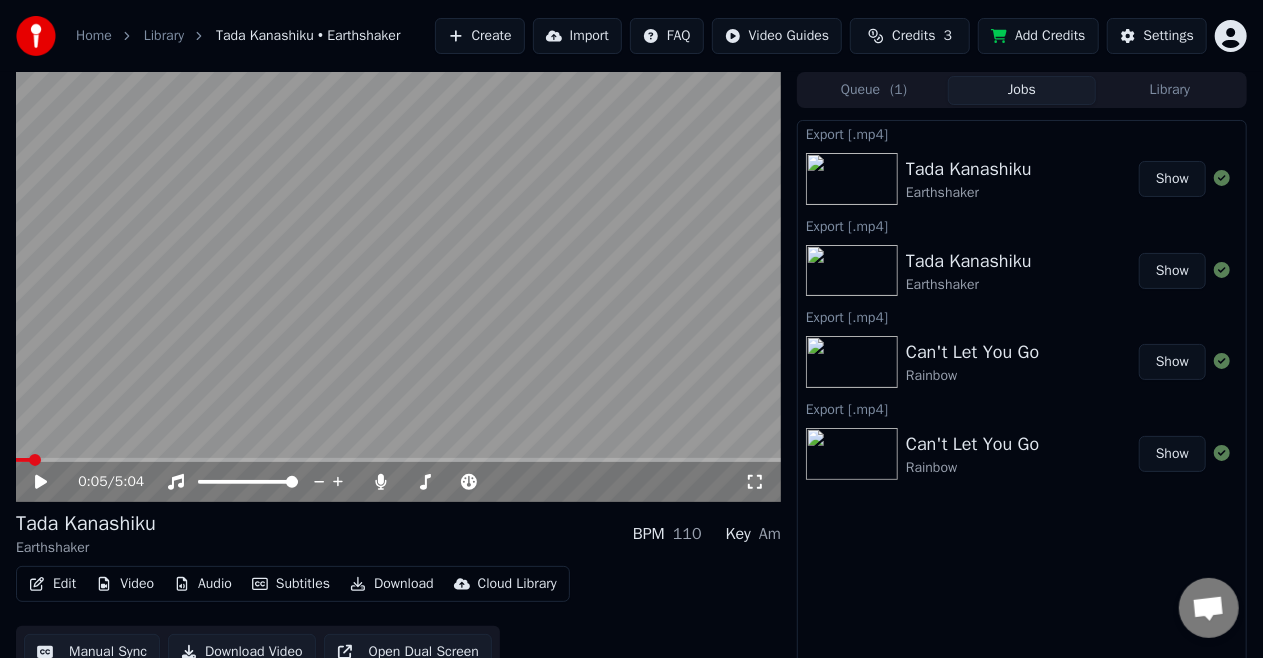 click on "Show" at bounding box center (1172, 179) 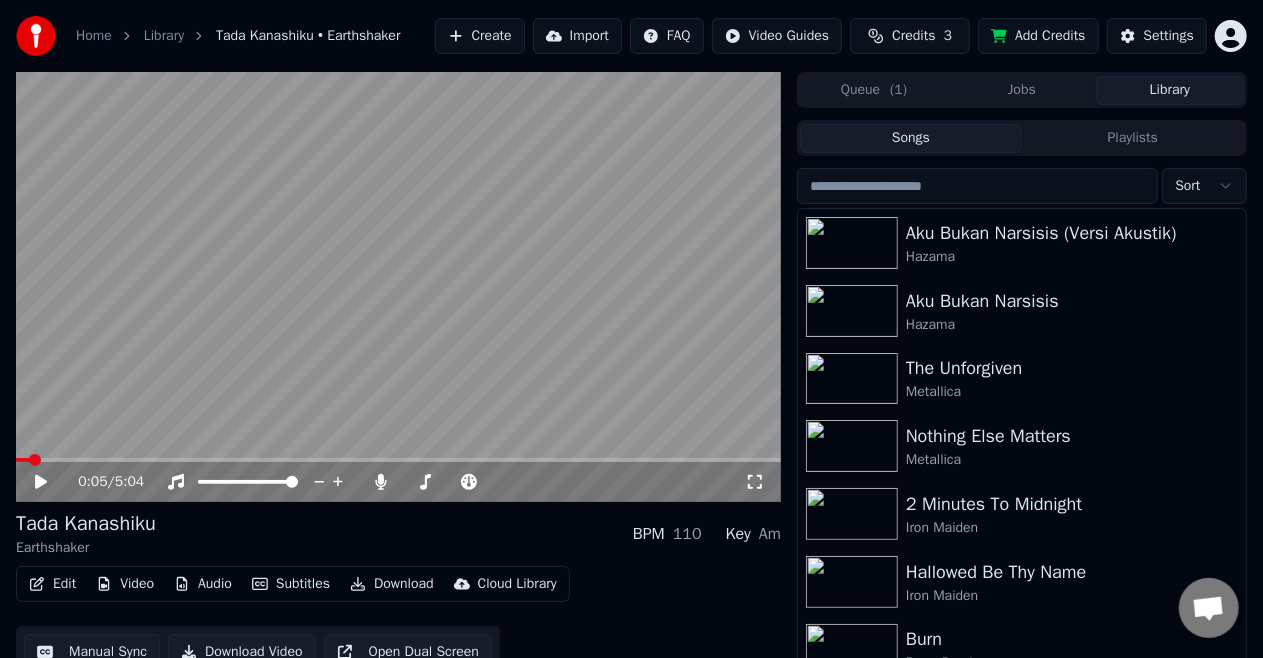 click on "Library" at bounding box center [1170, 90] 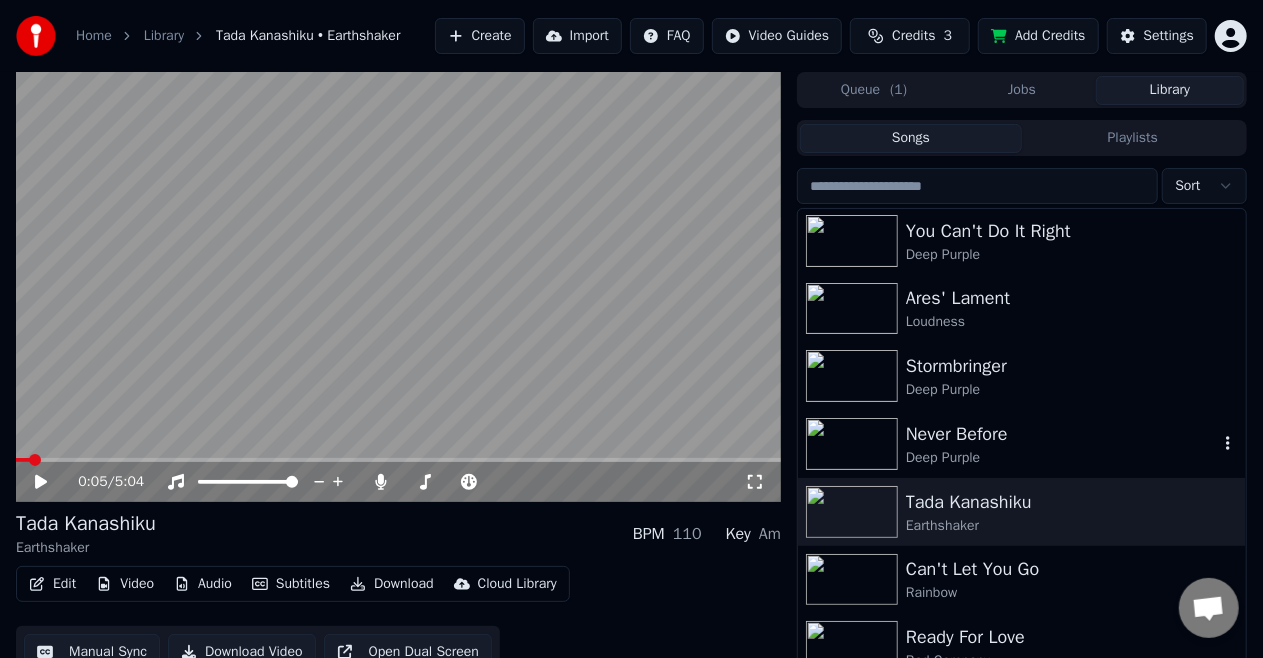 scroll, scrollTop: 1900, scrollLeft: 0, axis: vertical 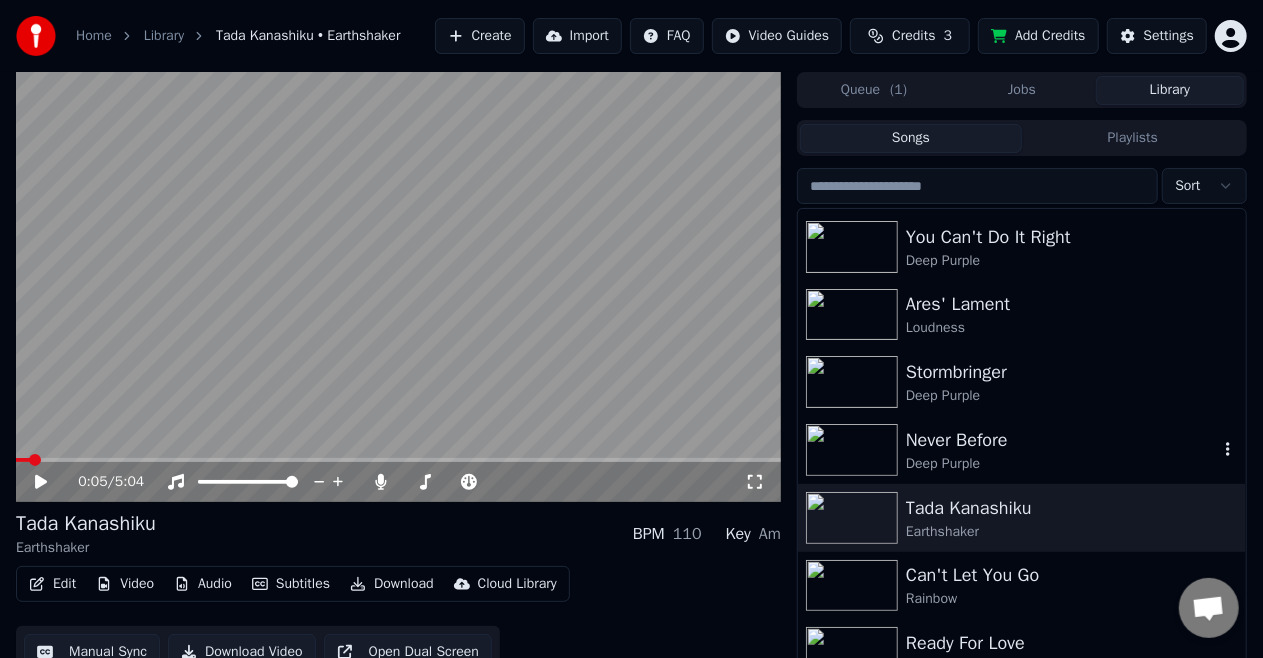 click on "Never Before" at bounding box center [1062, 440] 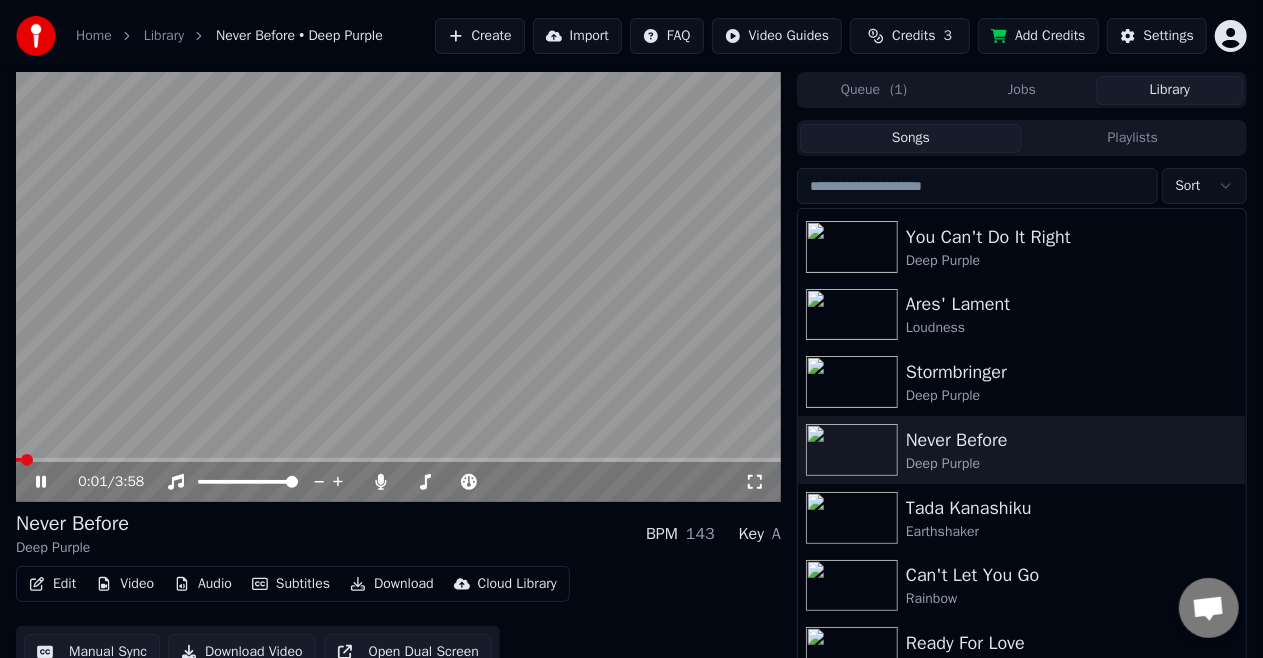 click on "0:01  /  3:58" at bounding box center [398, 482] 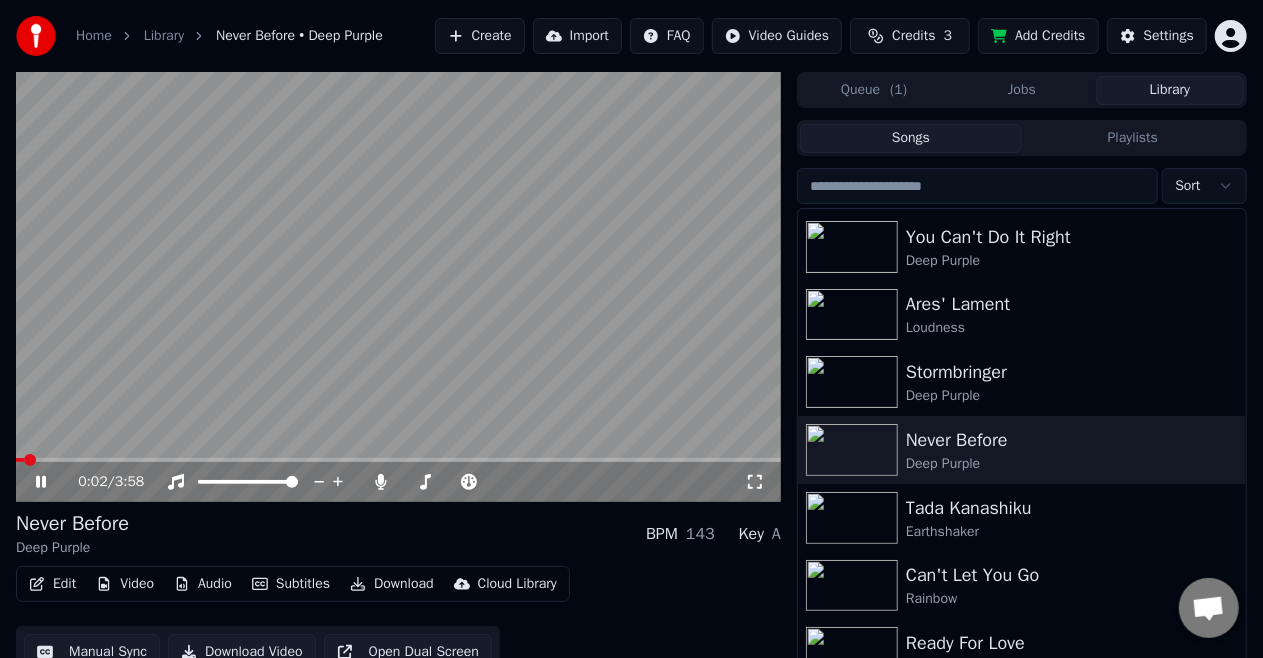click 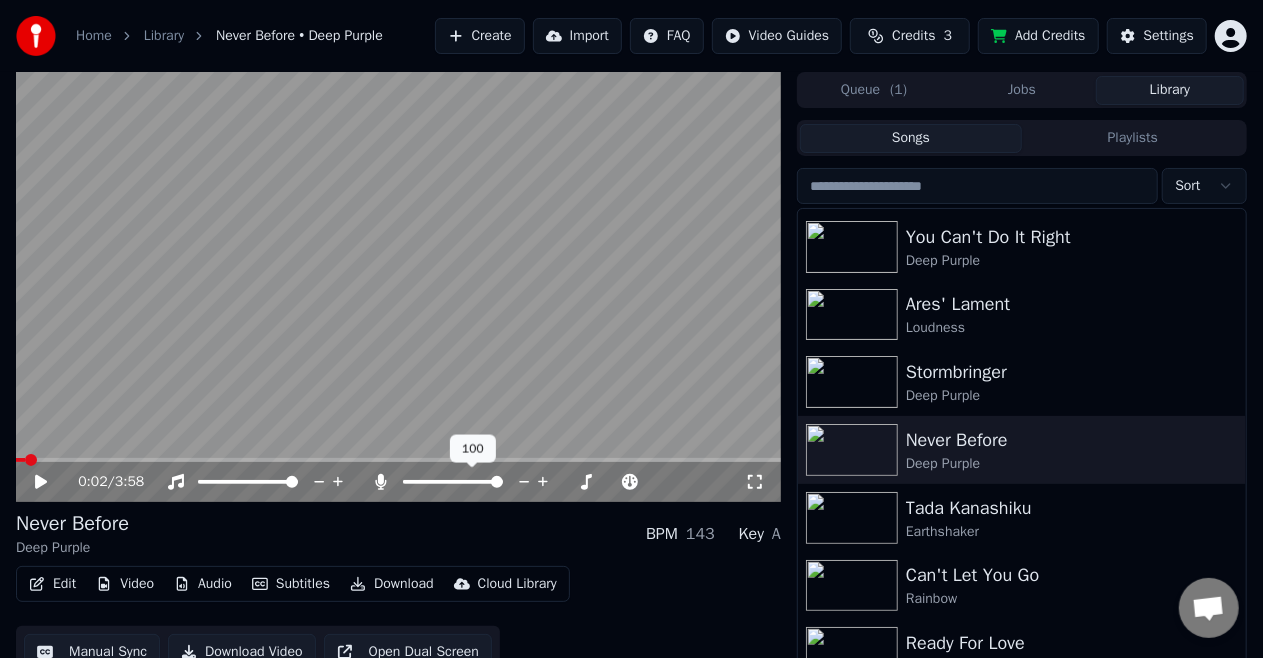 click 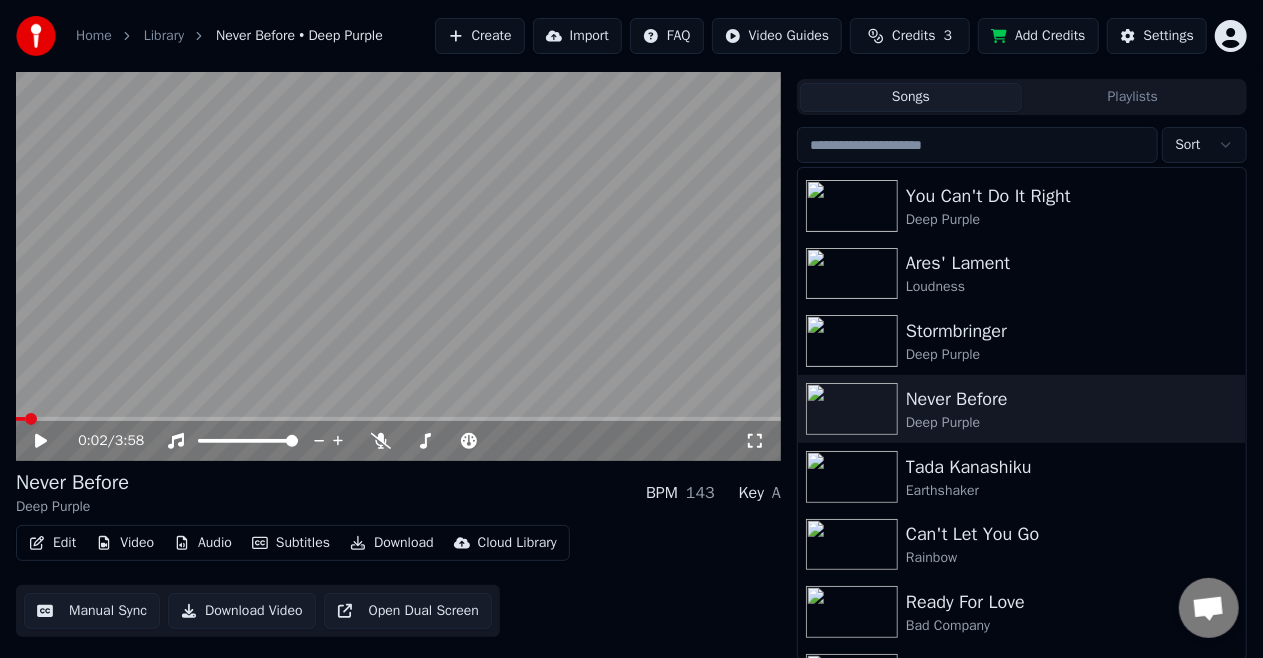 scroll, scrollTop: 43, scrollLeft: 0, axis: vertical 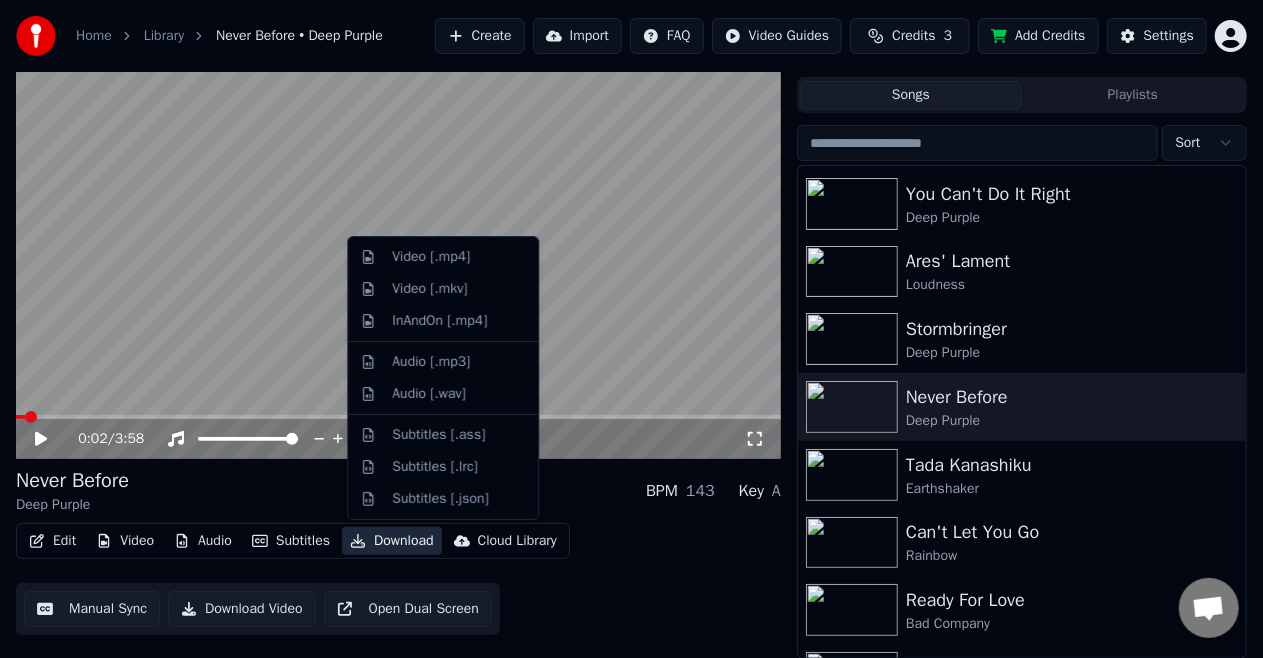 click 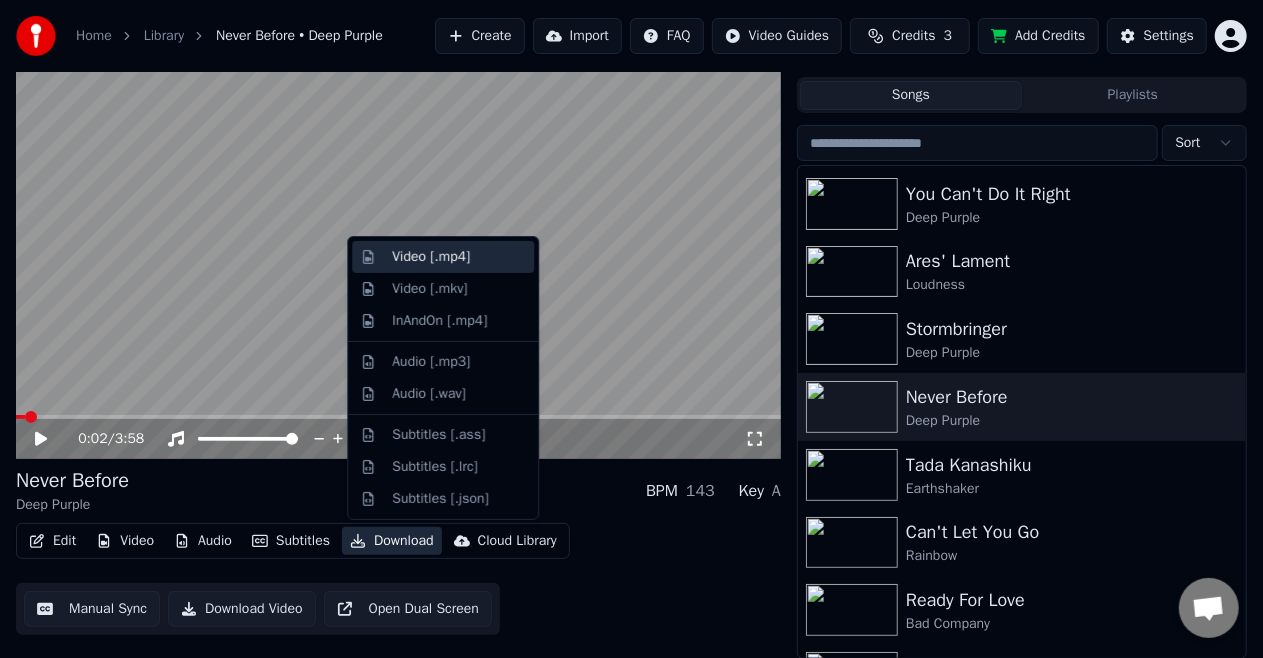 click on "Video [.mp4]" at bounding box center [443, 257] 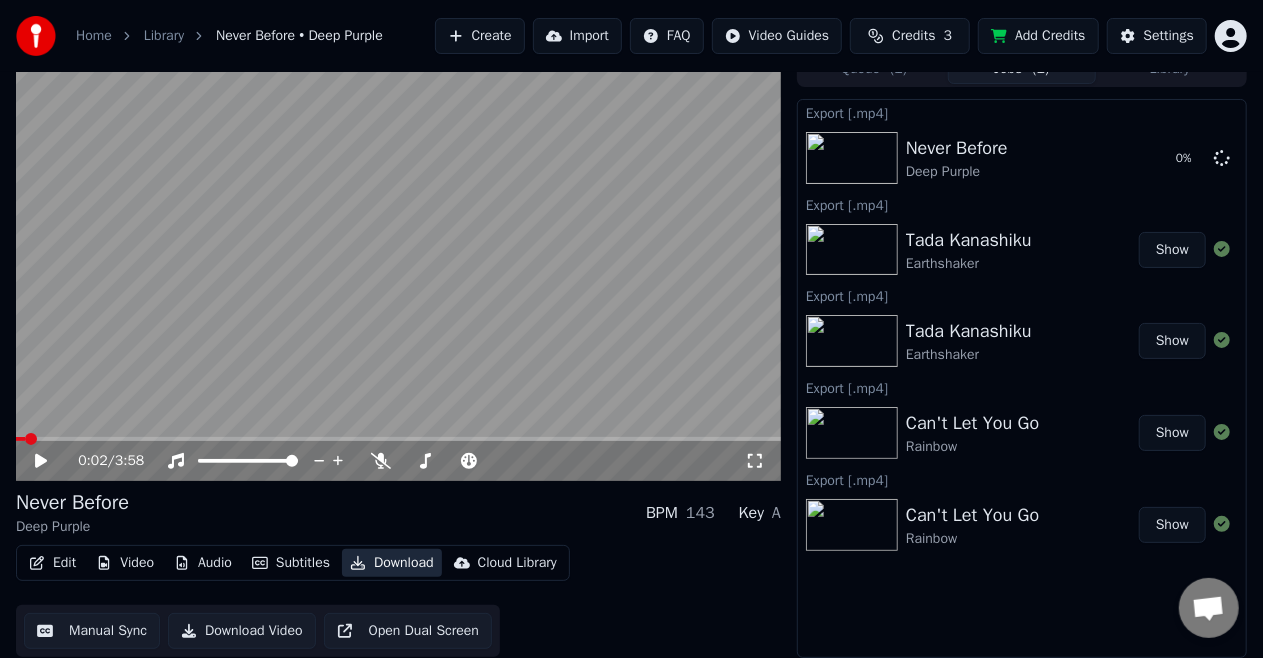 scroll, scrollTop: 21, scrollLeft: 0, axis: vertical 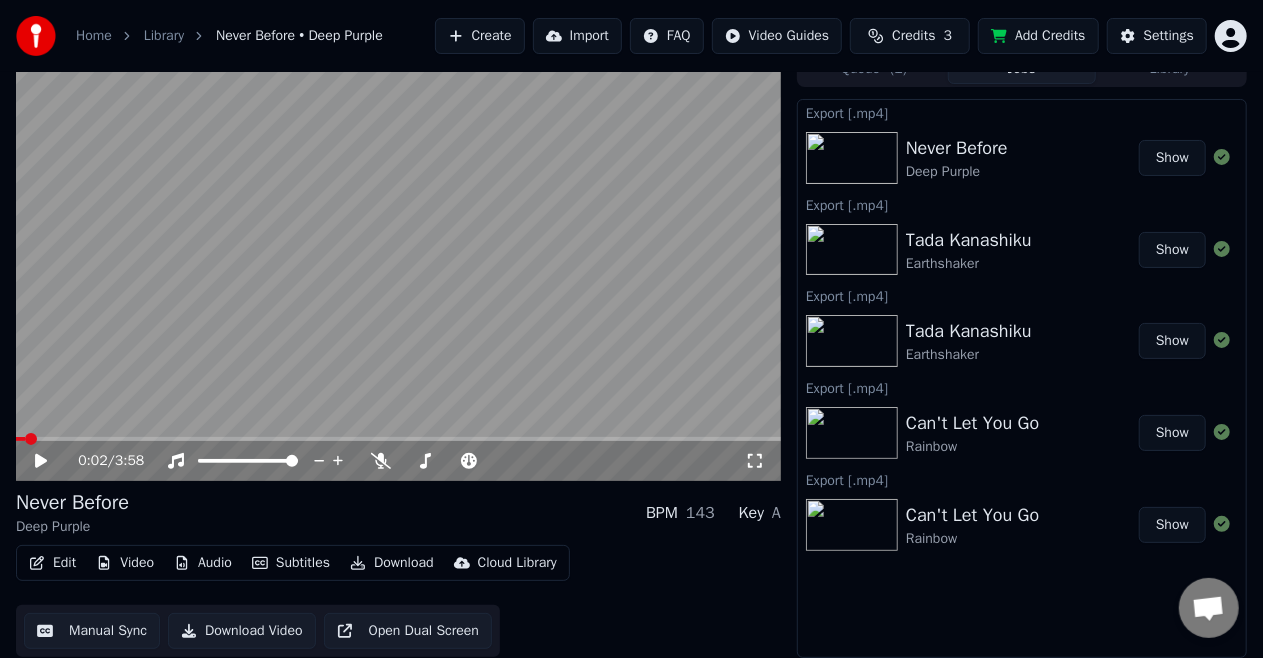 click on "Export [.mp4]" at bounding box center (1022, 112) 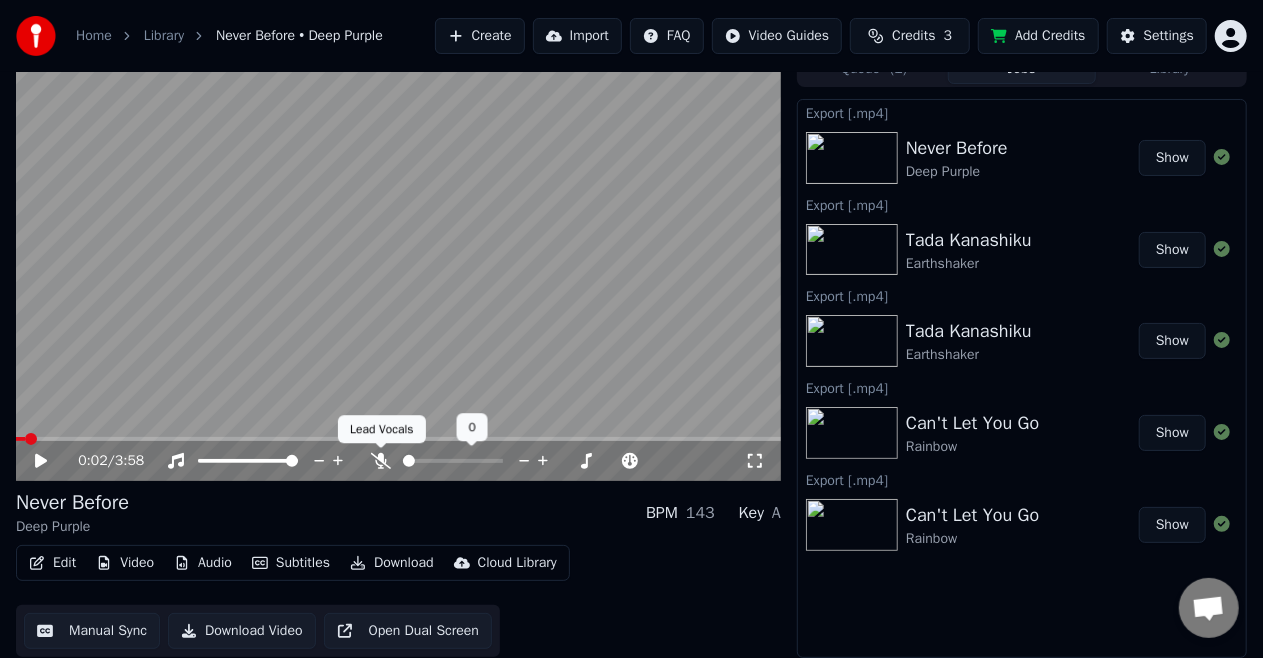 click 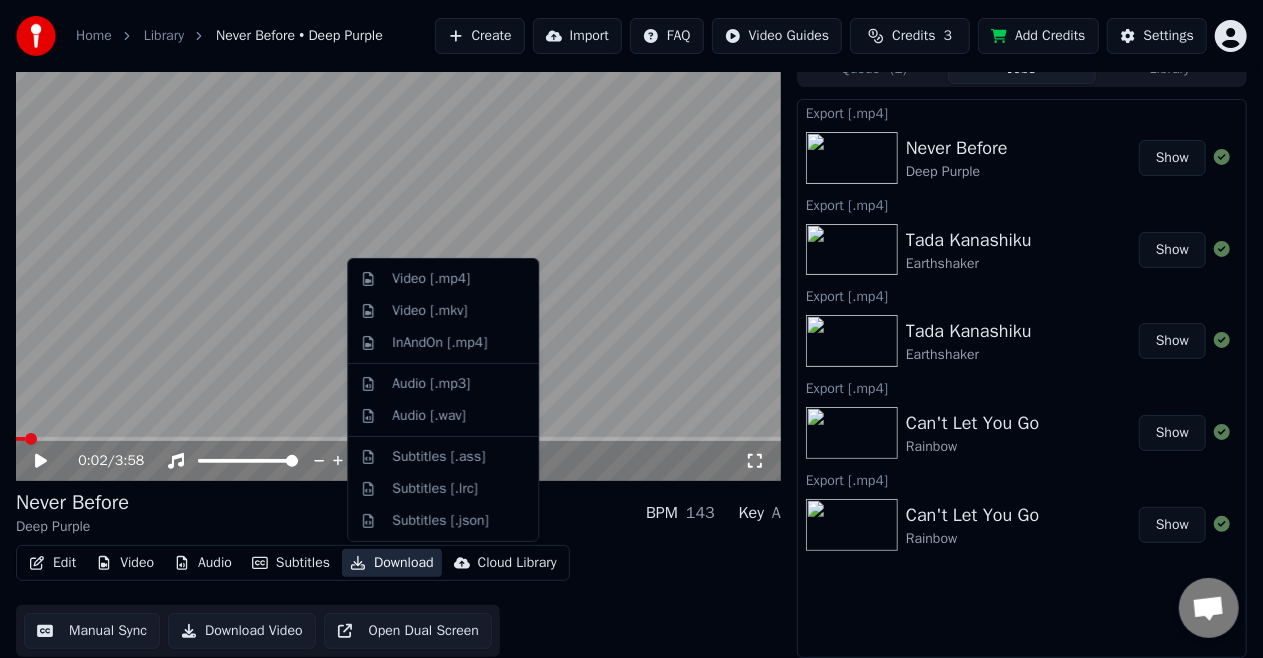 click on "Download" at bounding box center [392, 563] 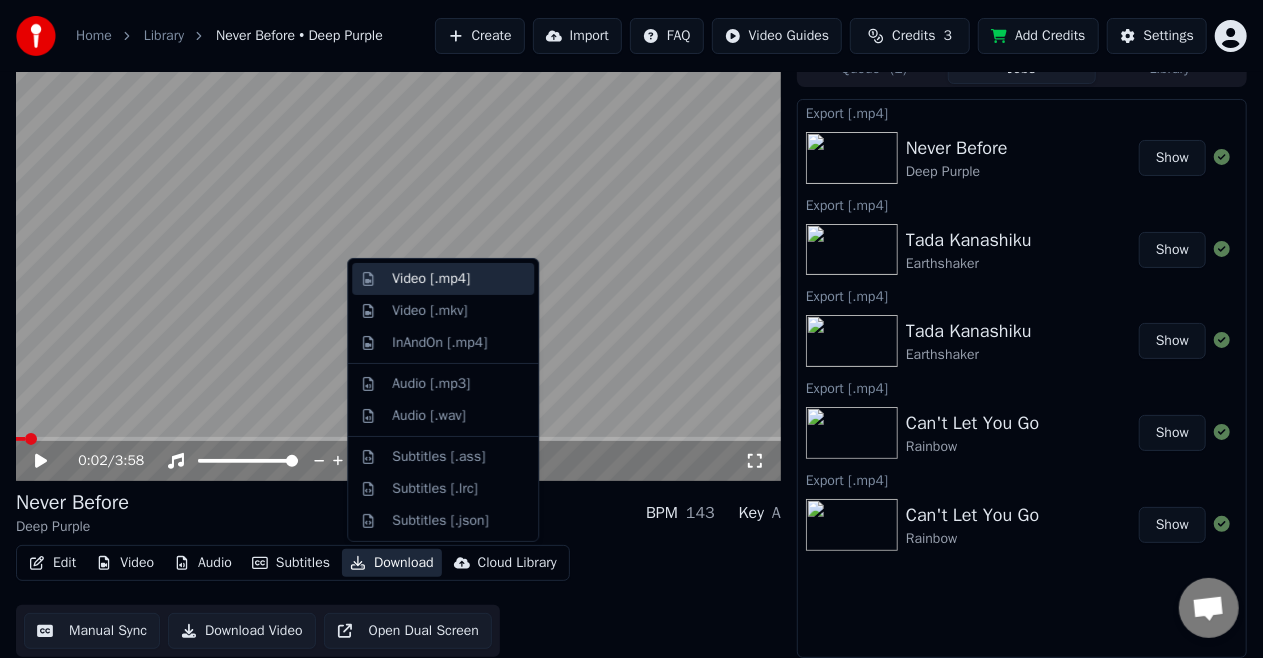 click on "Video [.mp4]" at bounding box center [431, 279] 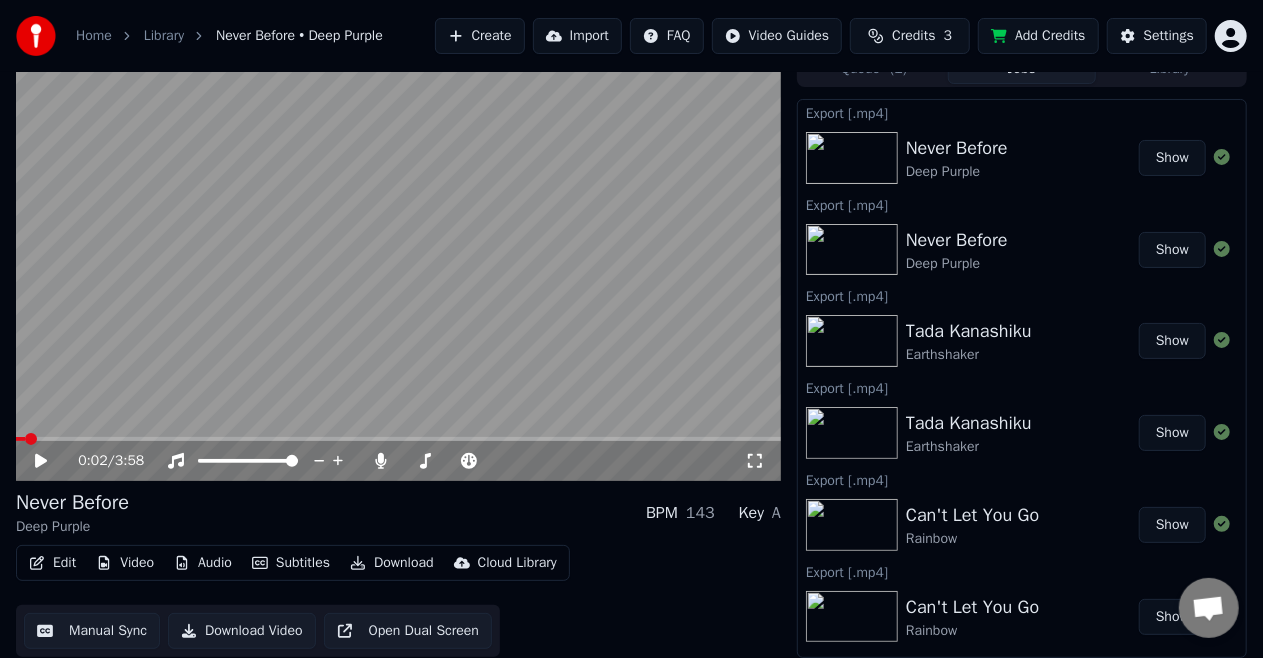 click on "Show" at bounding box center [1172, 158] 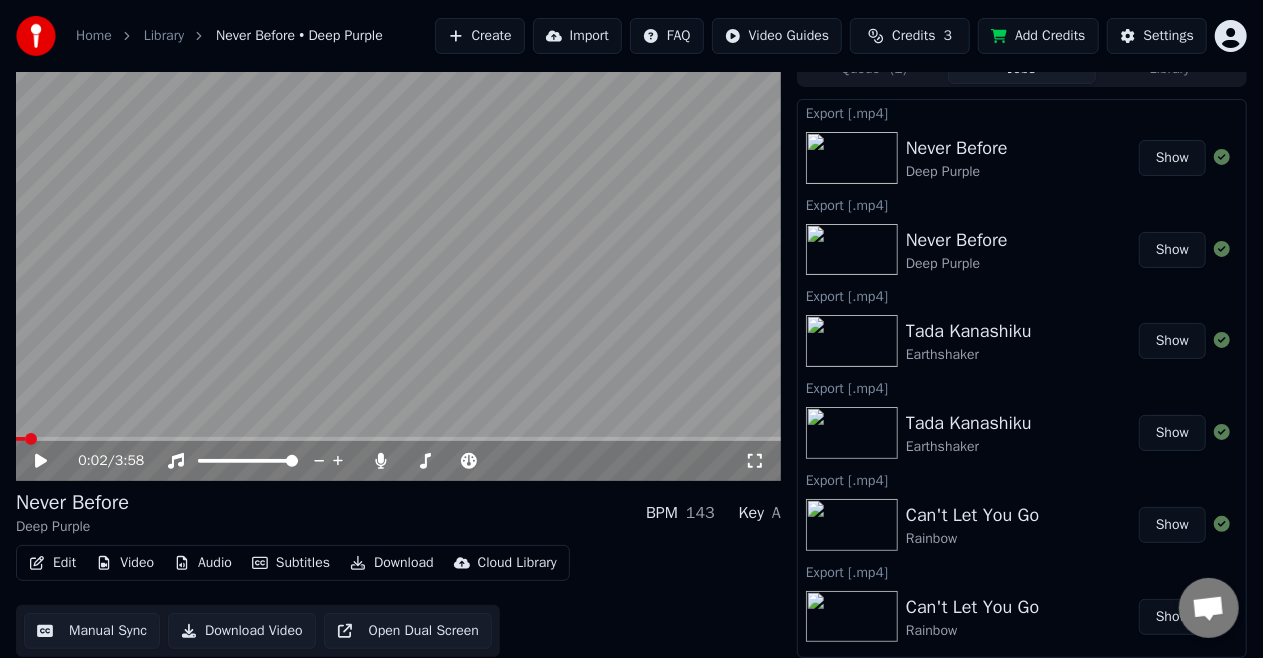 scroll, scrollTop: 0, scrollLeft: 0, axis: both 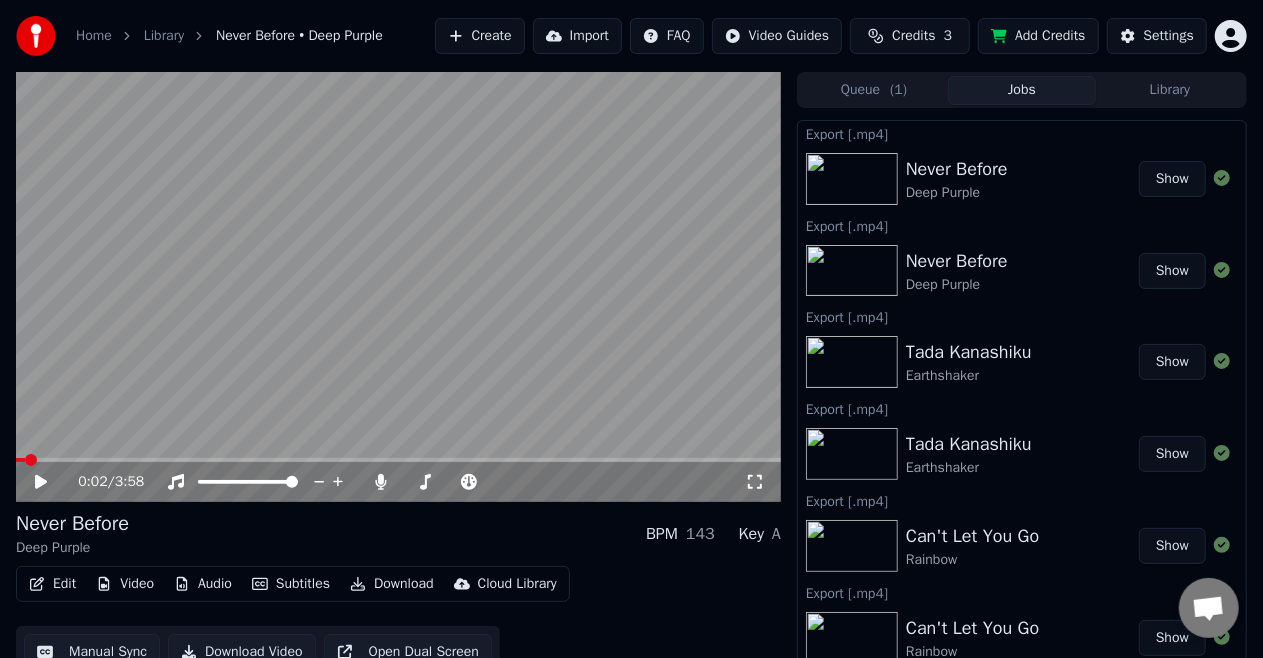 click on "Library" at bounding box center [1170, 90] 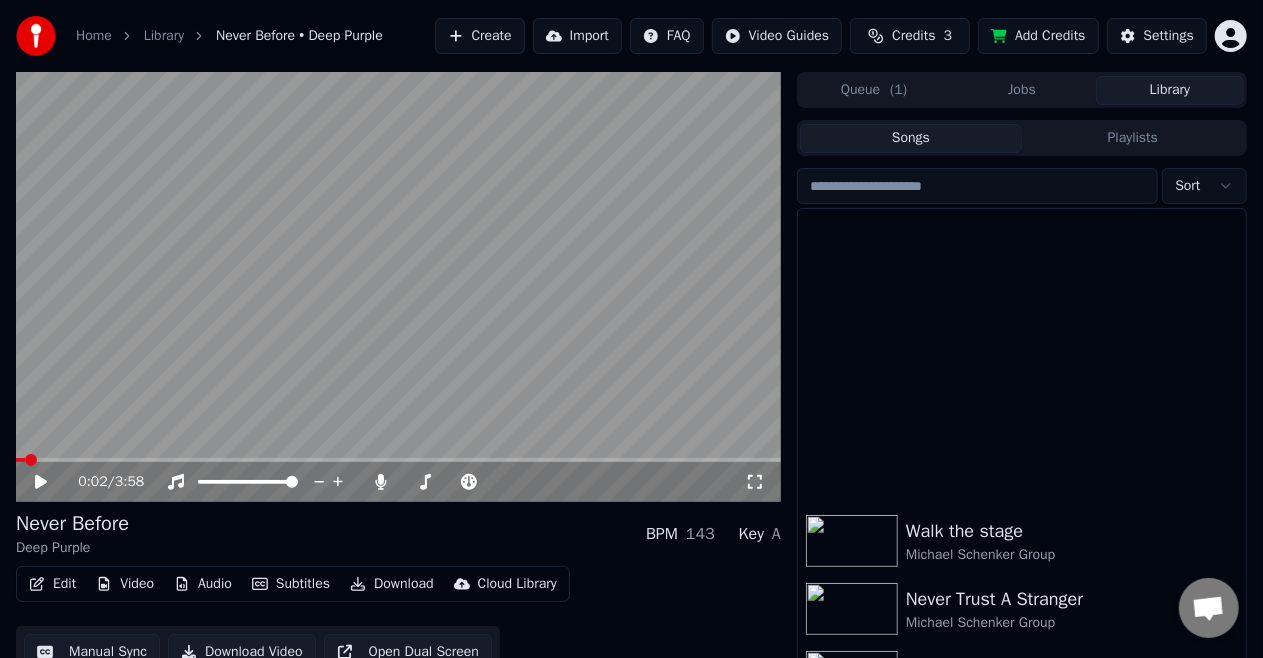 scroll, scrollTop: 1800, scrollLeft: 0, axis: vertical 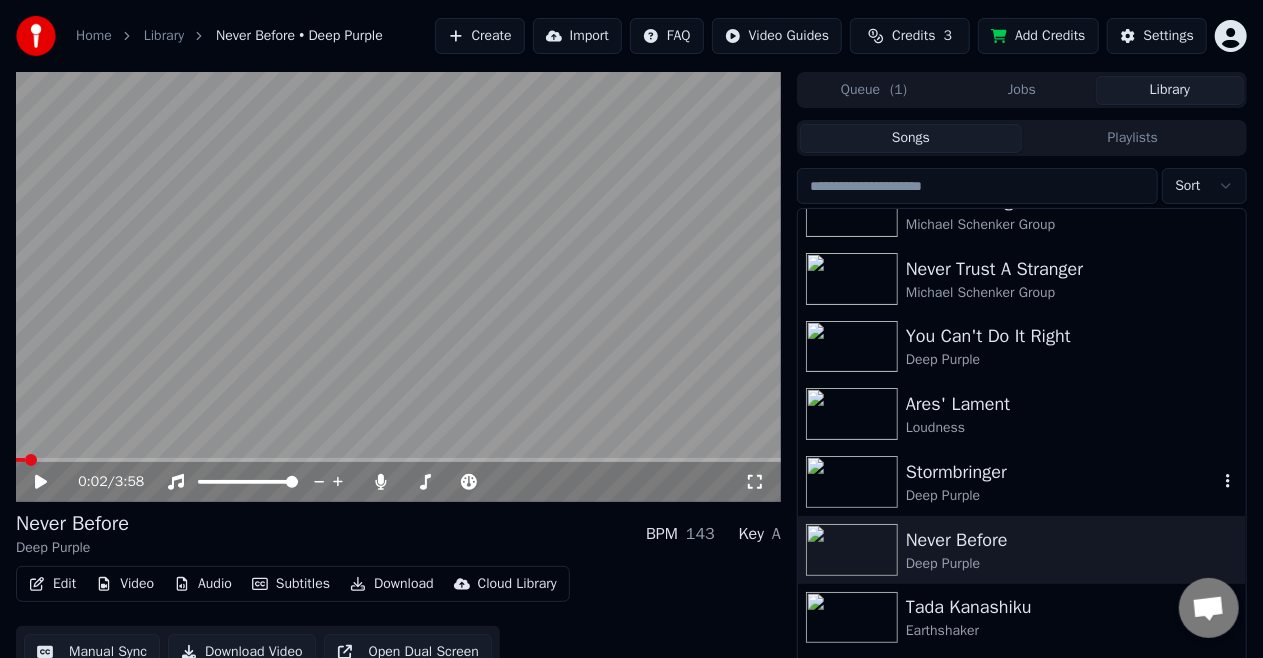 click on "Stormbringer" at bounding box center [1062, 472] 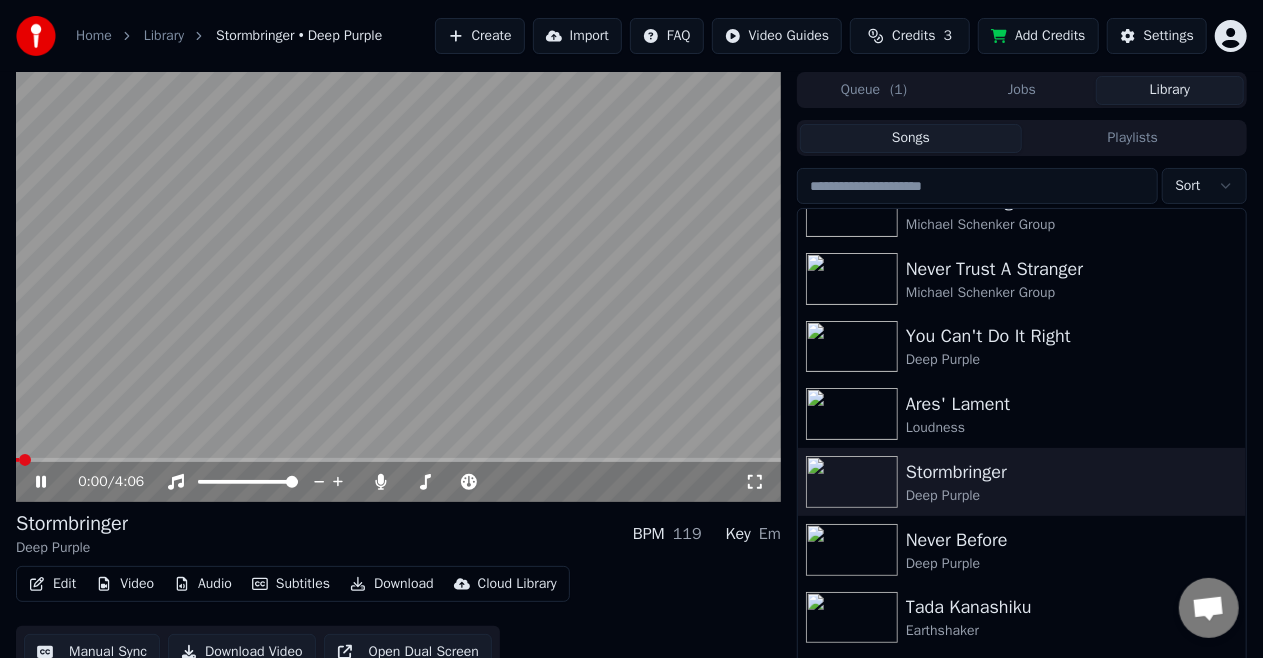 click 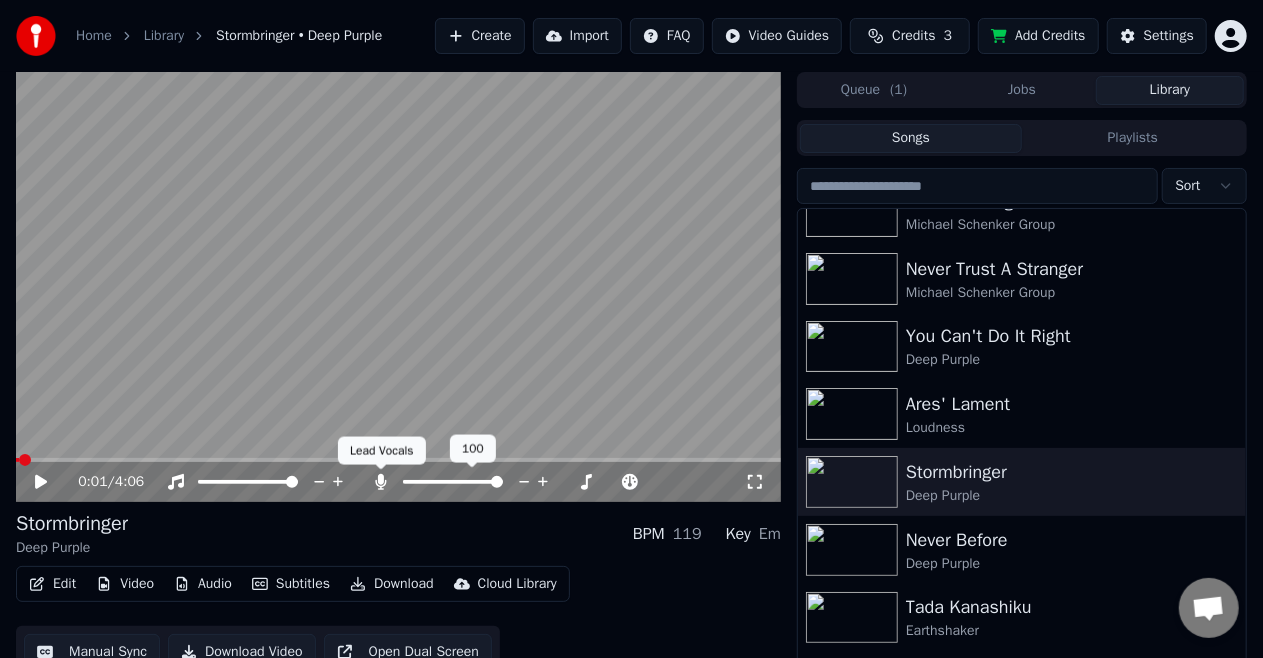 click 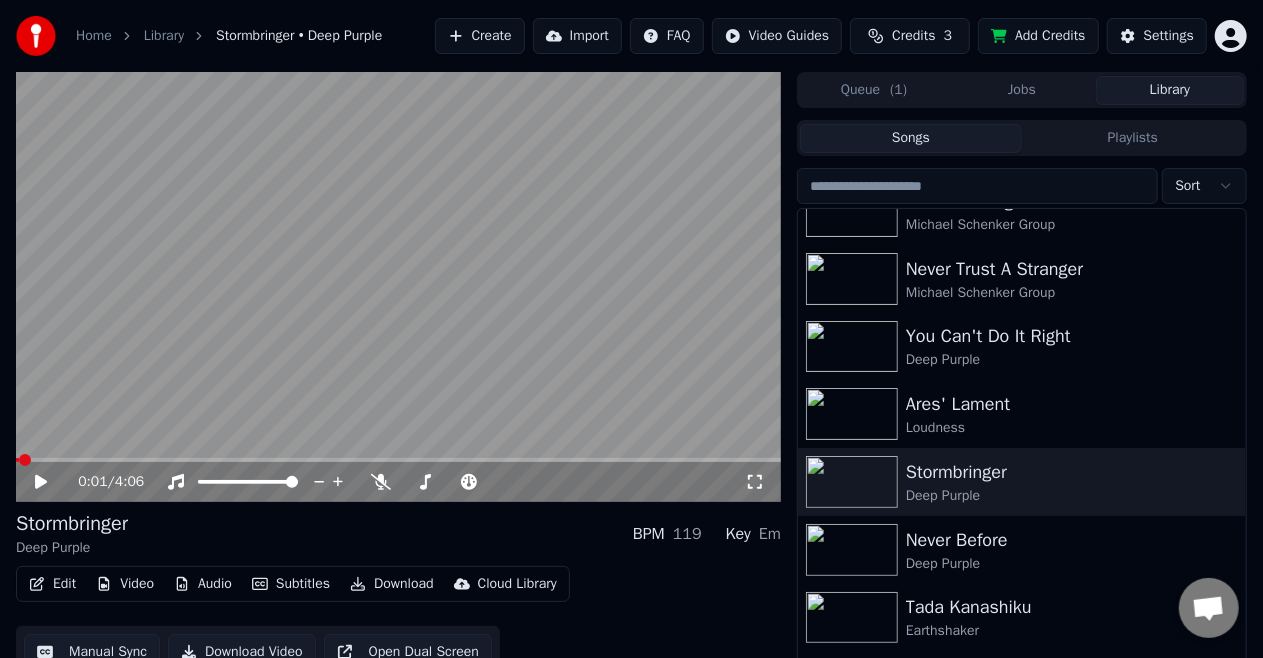click on "Download" at bounding box center (392, 584) 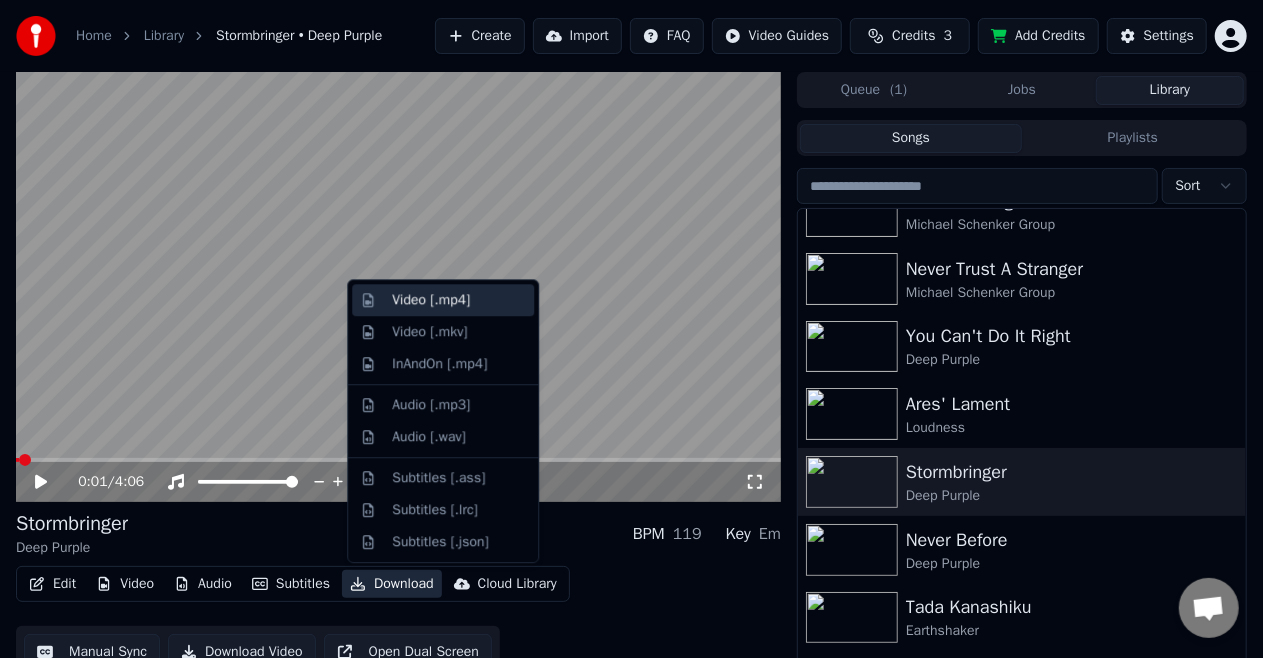 click on "Video [.mp4]" at bounding box center [443, 300] 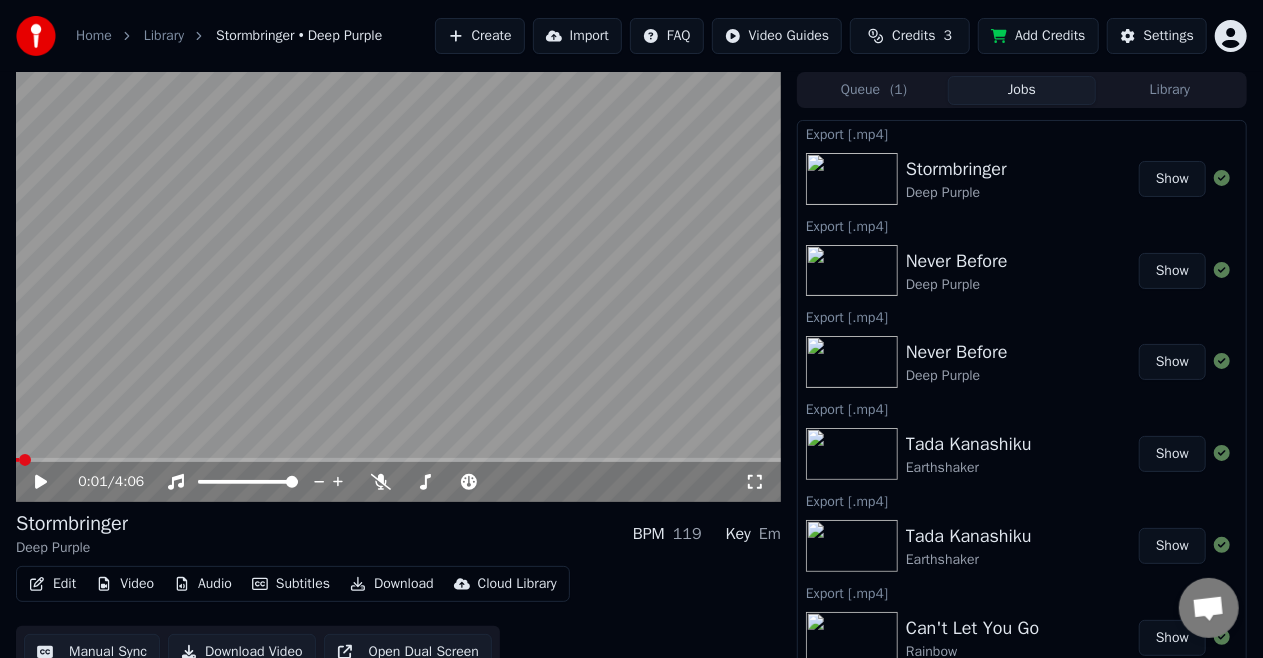 click at bounding box center (398, 287) 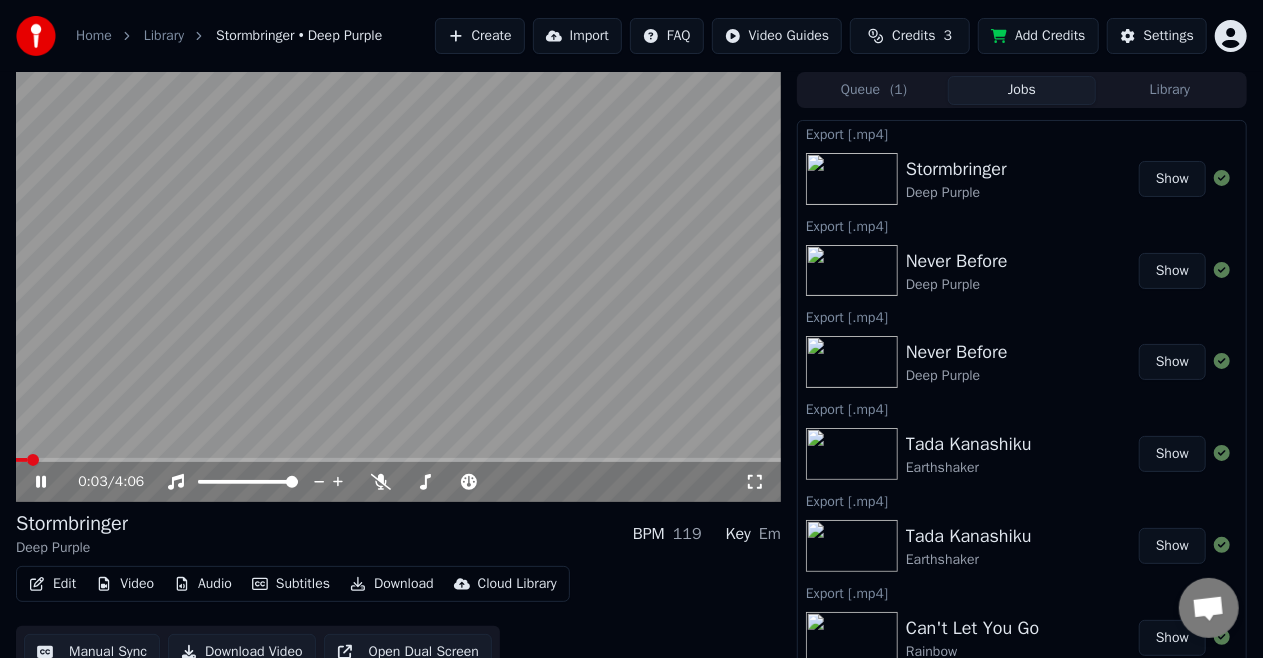 drag, startPoint x: 38, startPoint y: 483, endPoint x: 29, endPoint y: 500, distance: 19.235384 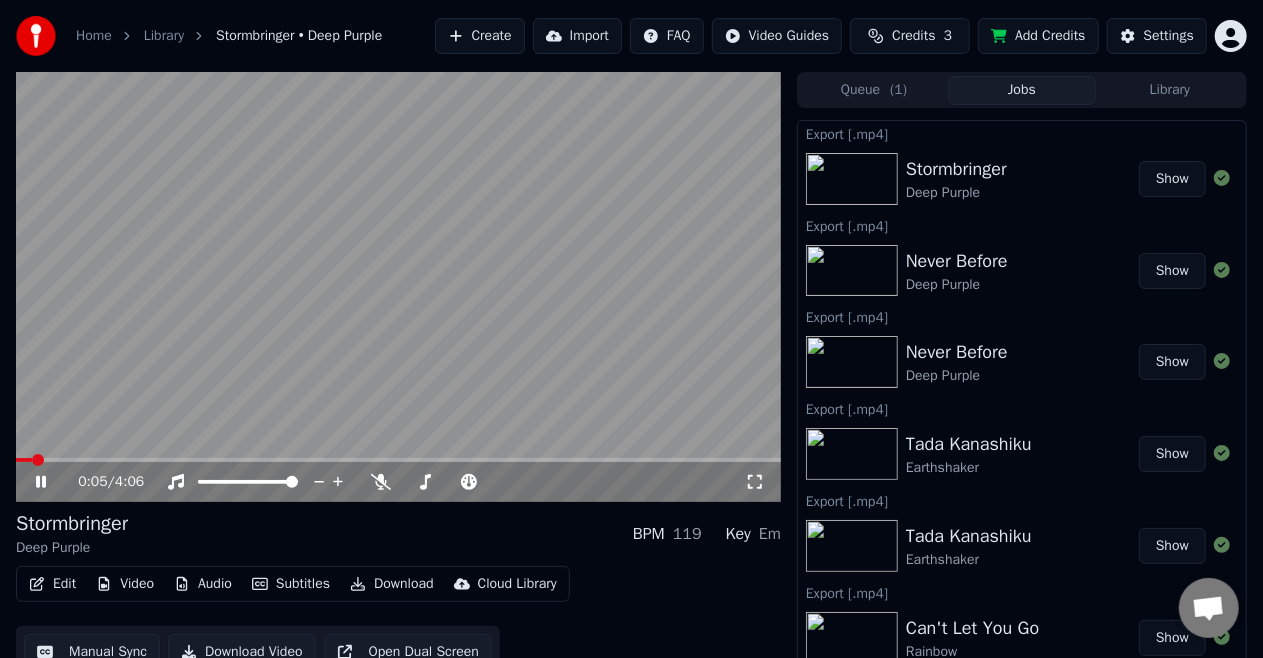click 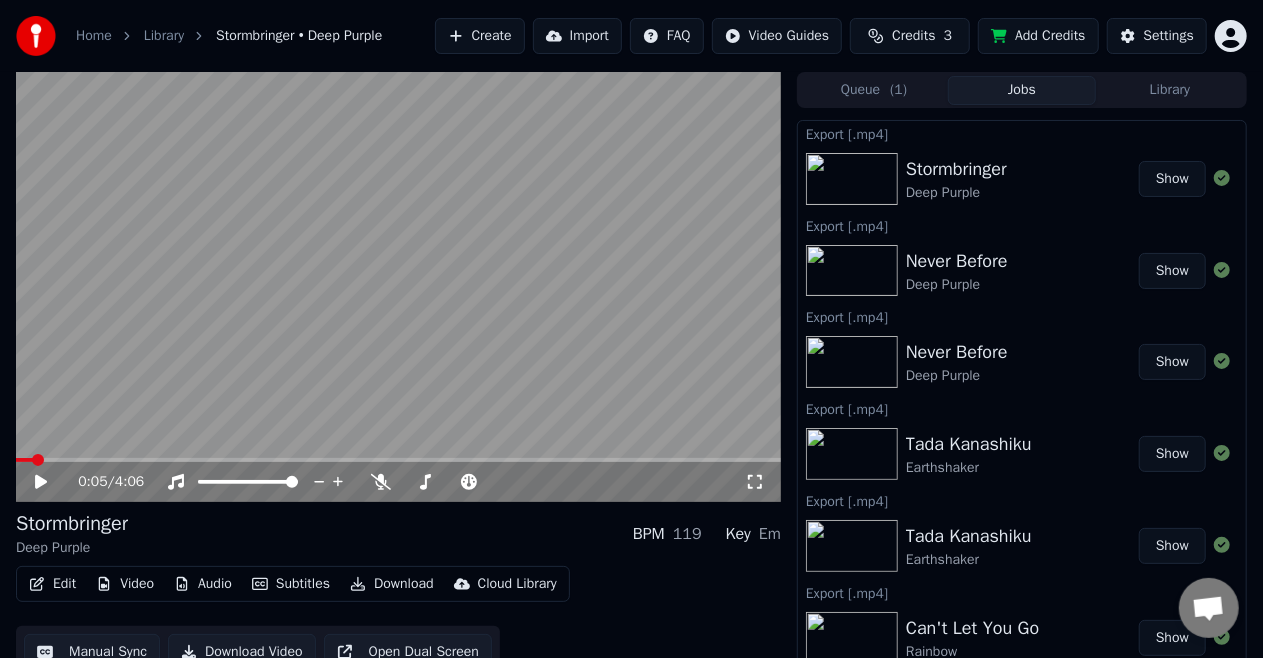 click on "Edit Video Audio Subtitles Download Cloud Library Manual Sync Download Video Open Dual Screen" at bounding box center (398, 622) 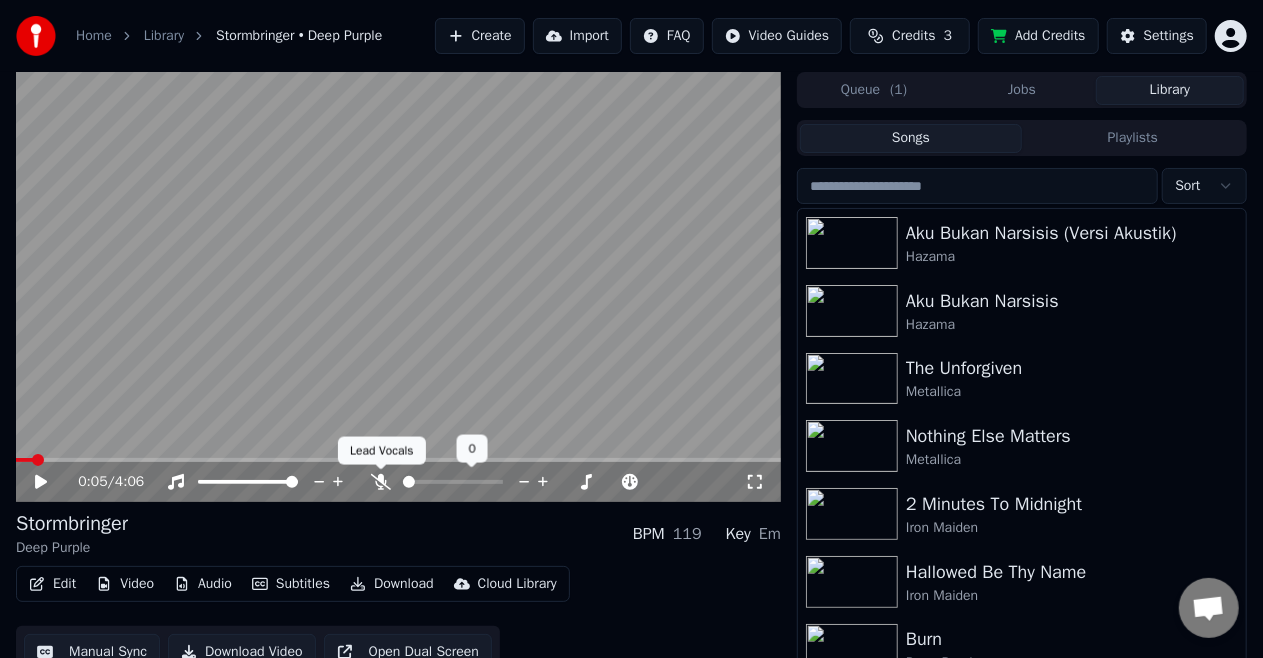 click 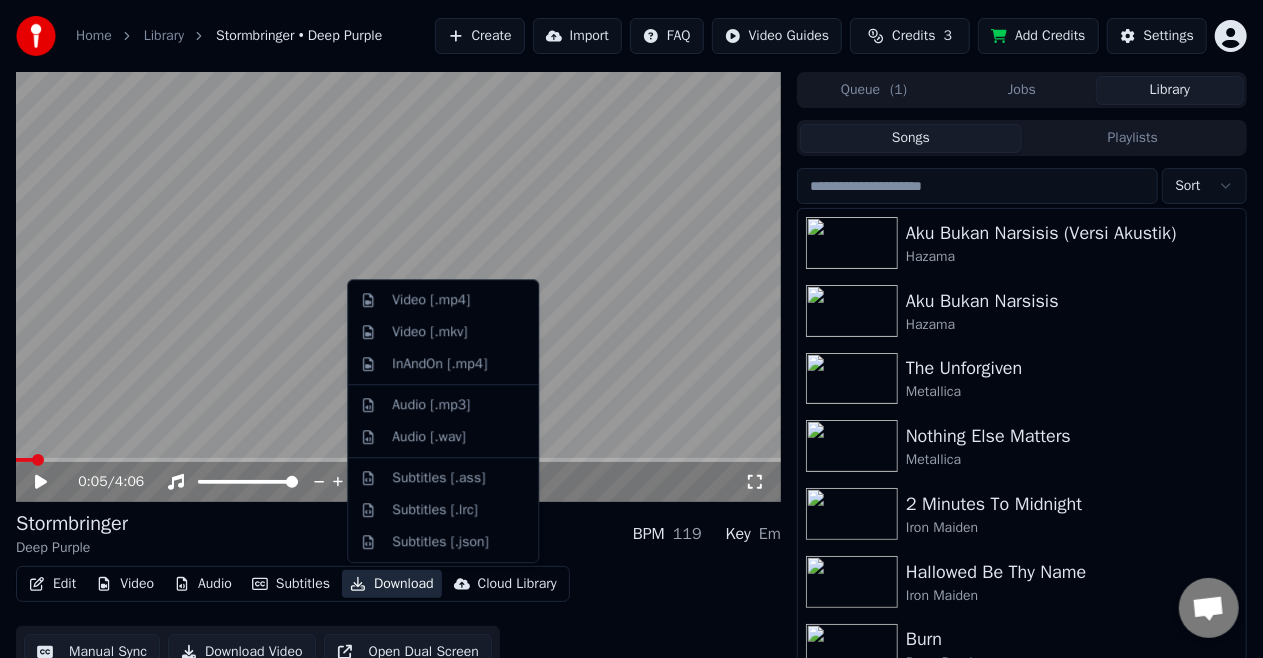 click on "Download" at bounding box center (392, 584) 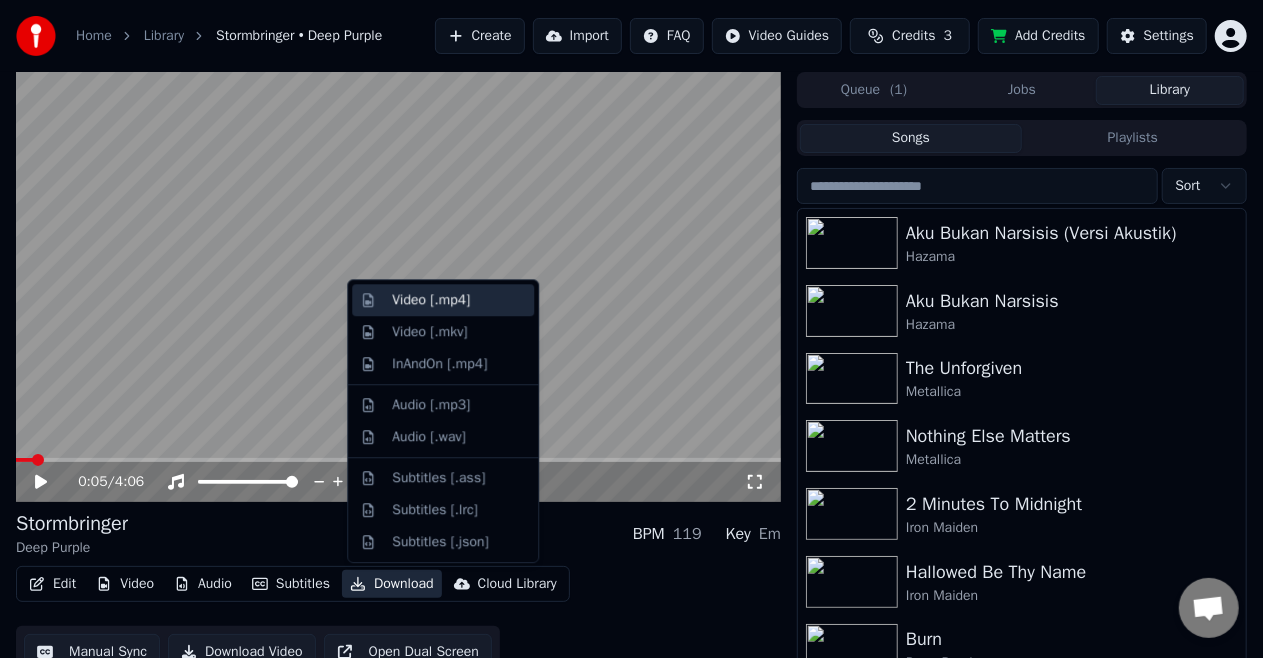 click on "Video [.mp4]" at bounding box center [431, 300] 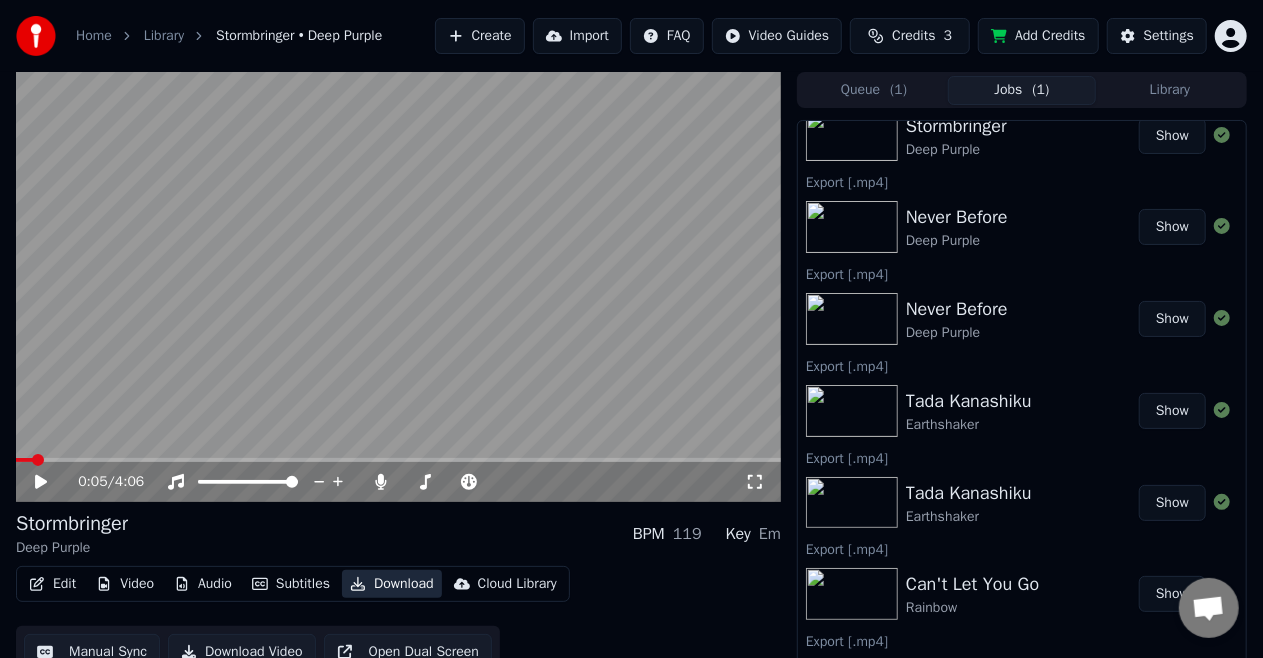 scroll, scrollTop: 176, scrollLeft: 0, axis: vertical 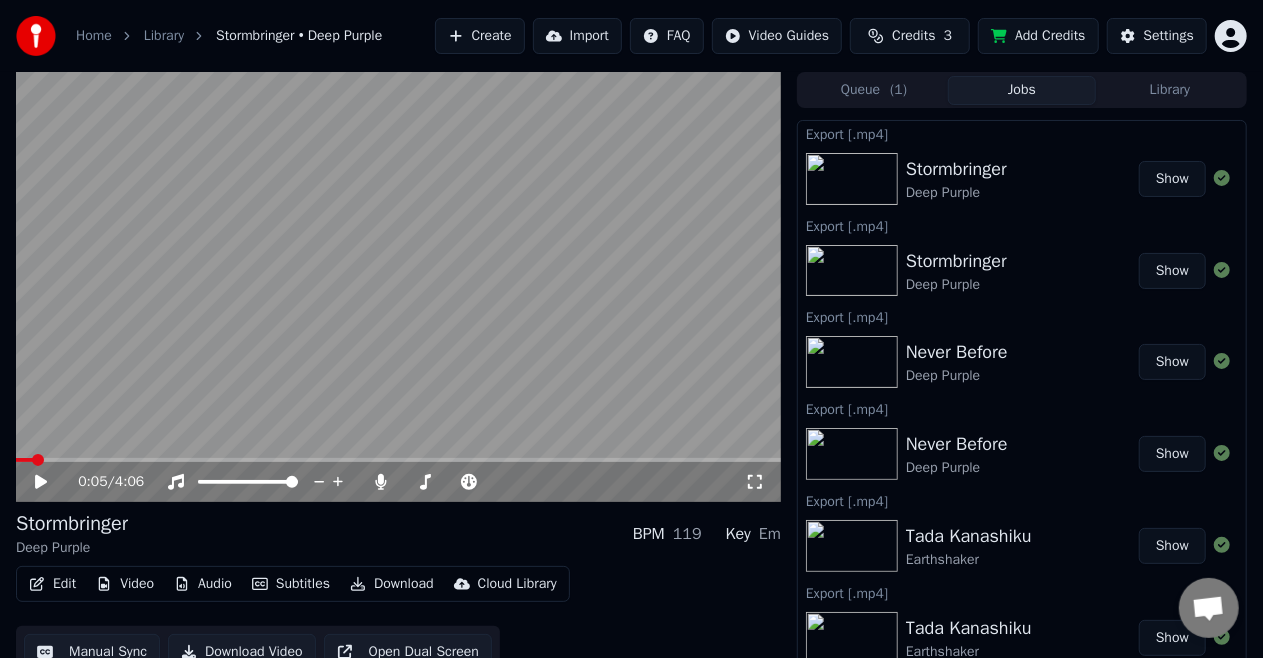 click on "Show" at bounding box center [1172, 179] 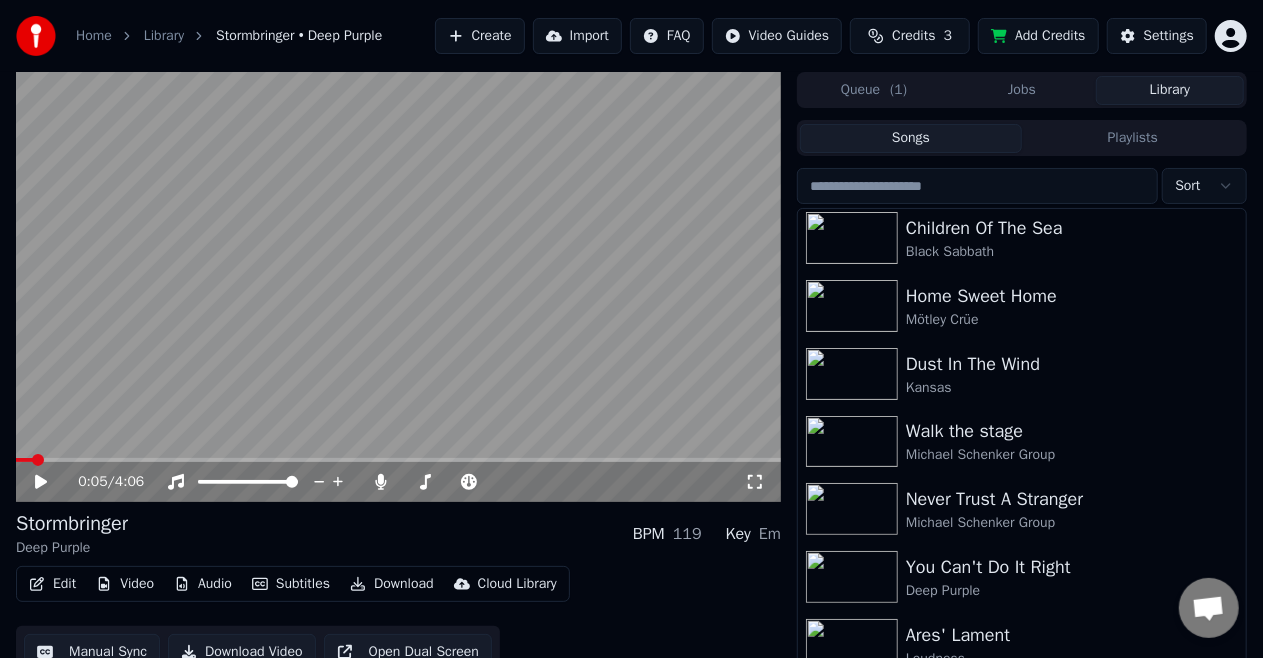 scroll, scrollTop: 1652, scrollLeft: 0, axis: vertical 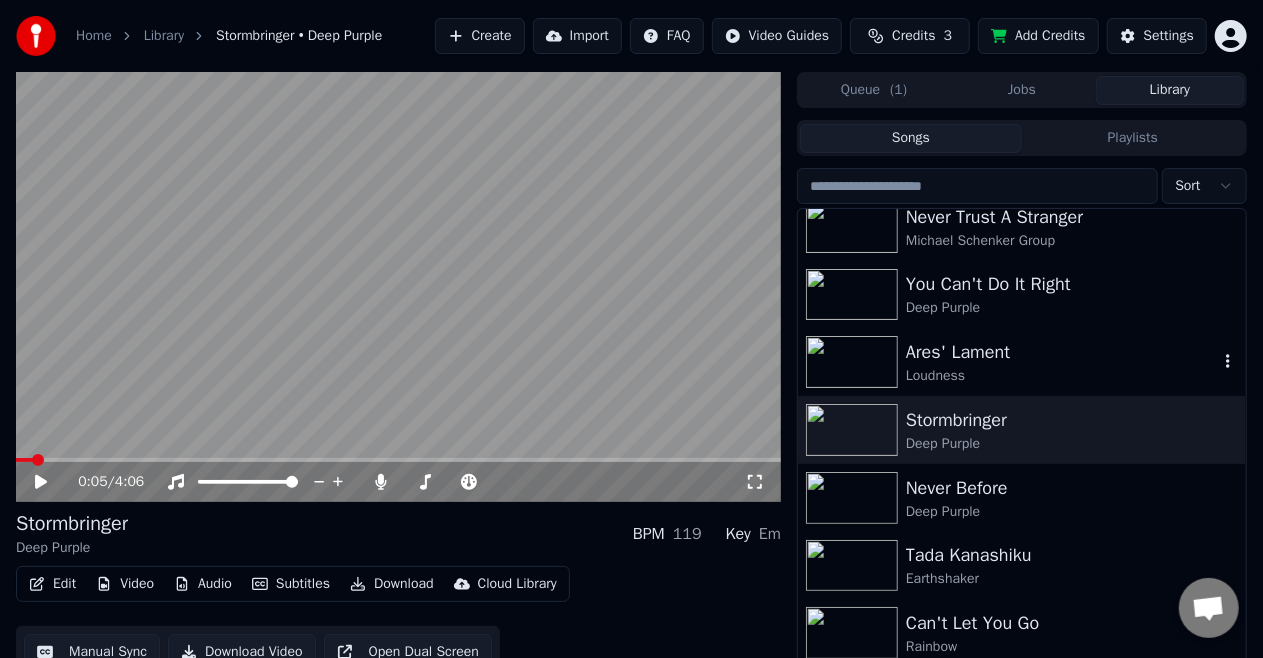 click on "Ares' Lament" at bounding box center (1062, 352) 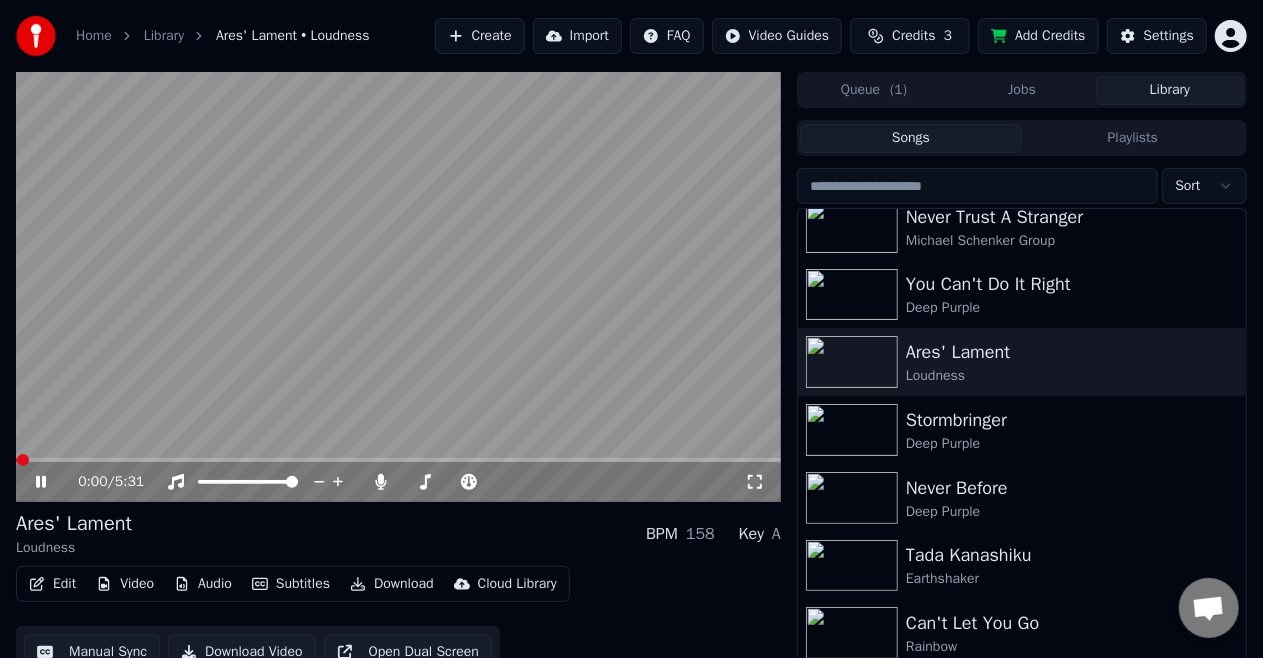 click 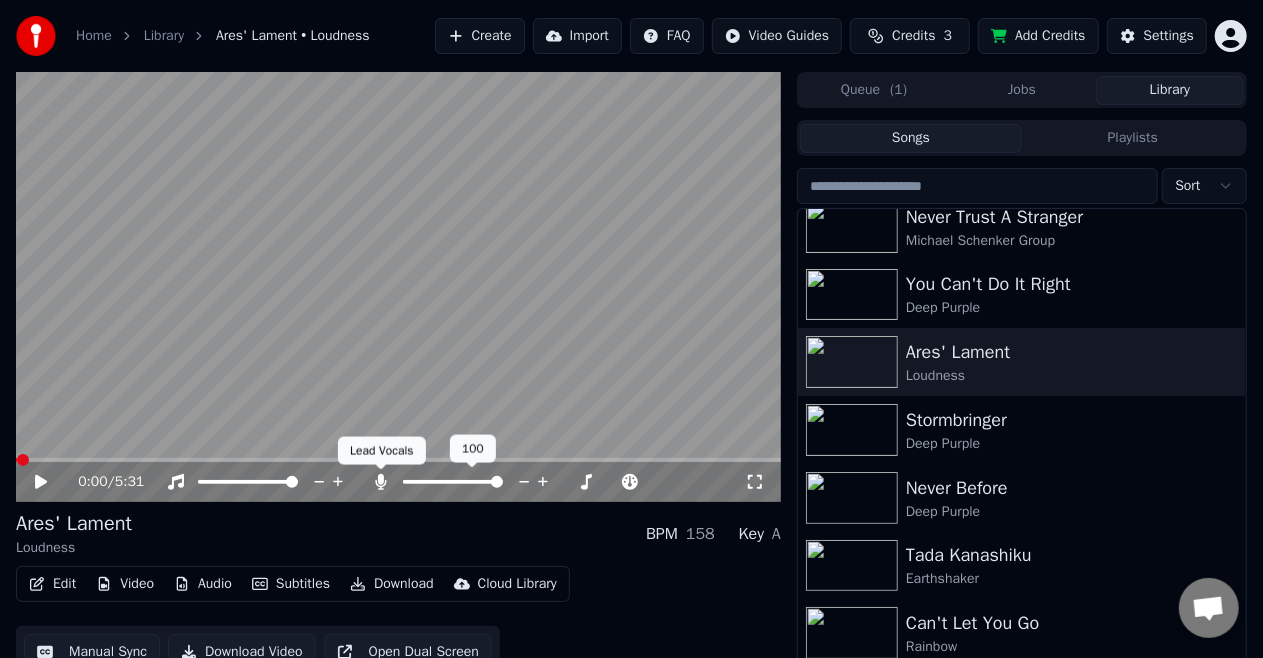 click 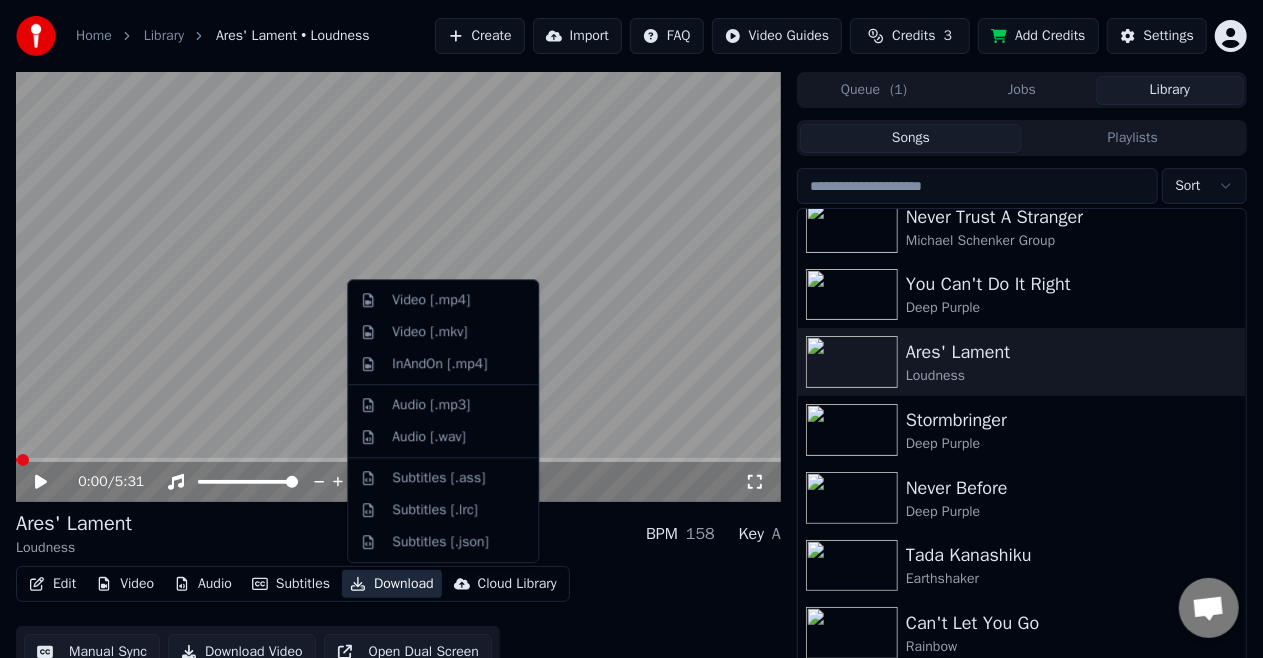 click on "Download" at bounding box center (392, 584) 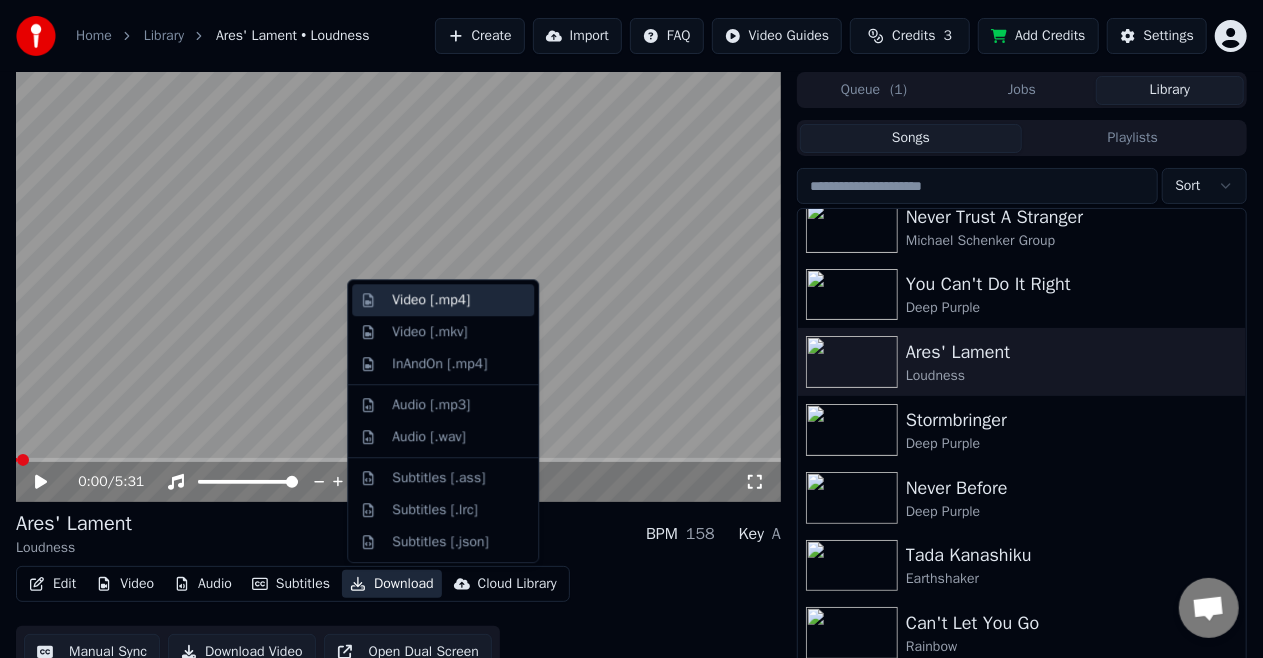 click on "Video [.mp4]" at bounding box center (431, 300) 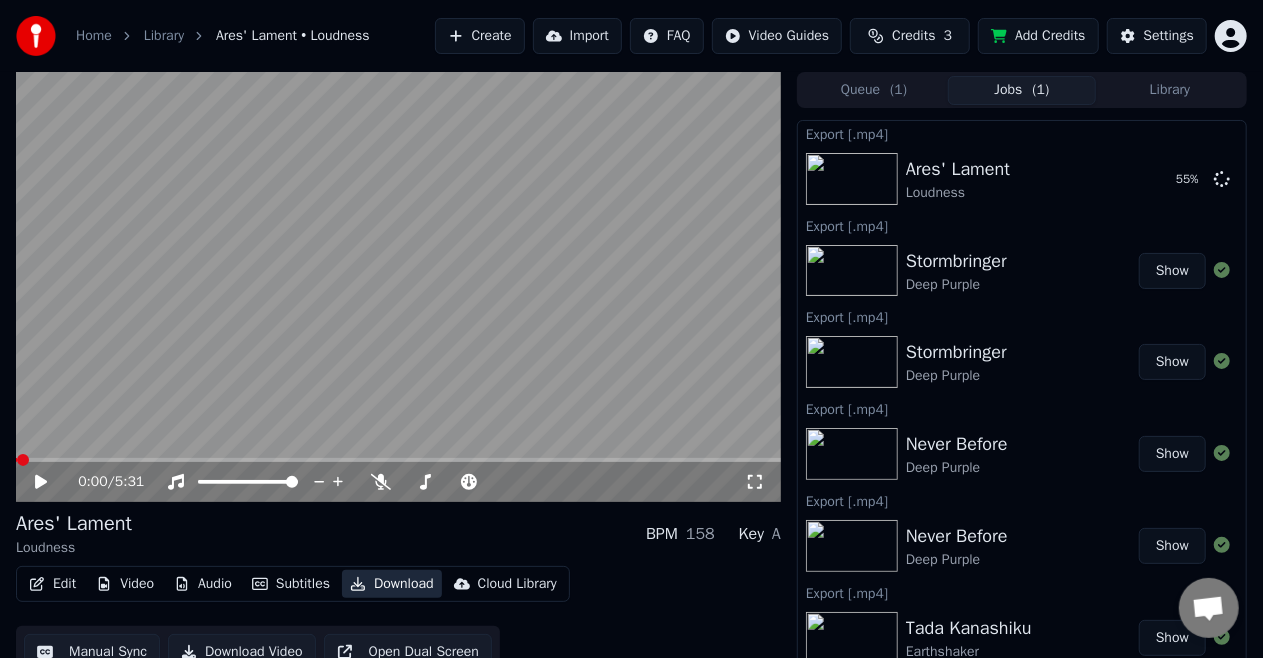 type 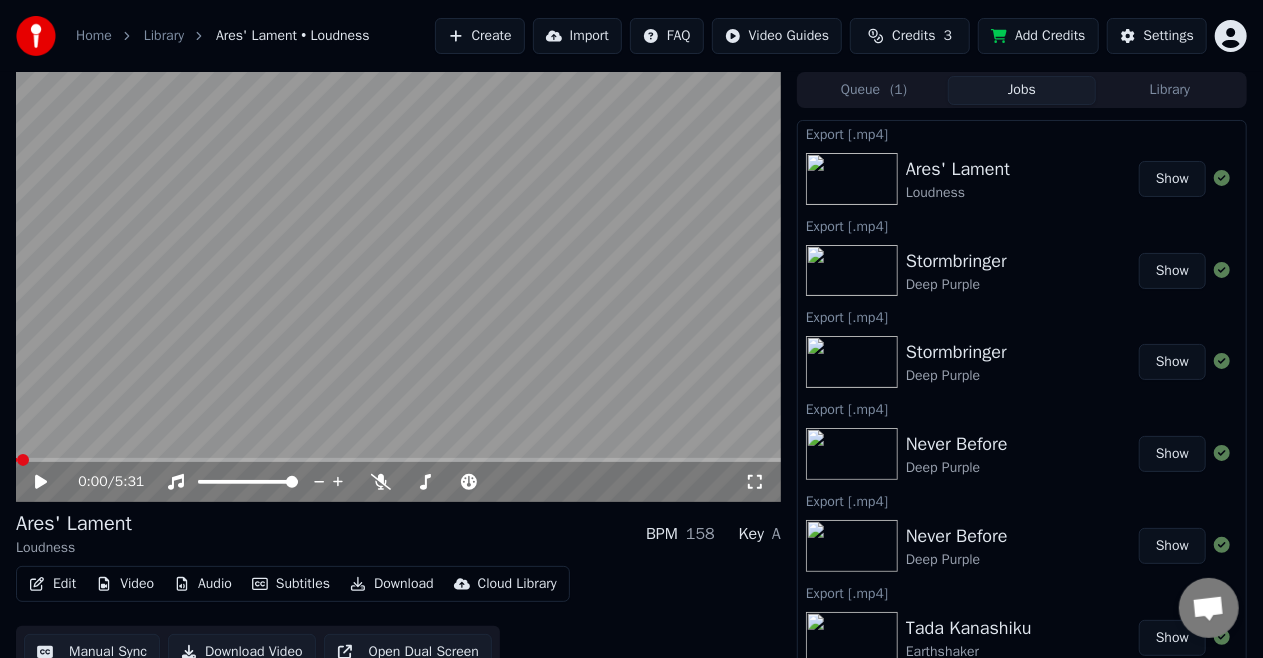 click on "Export [.mp4]" at bounding box center (1022, 133) 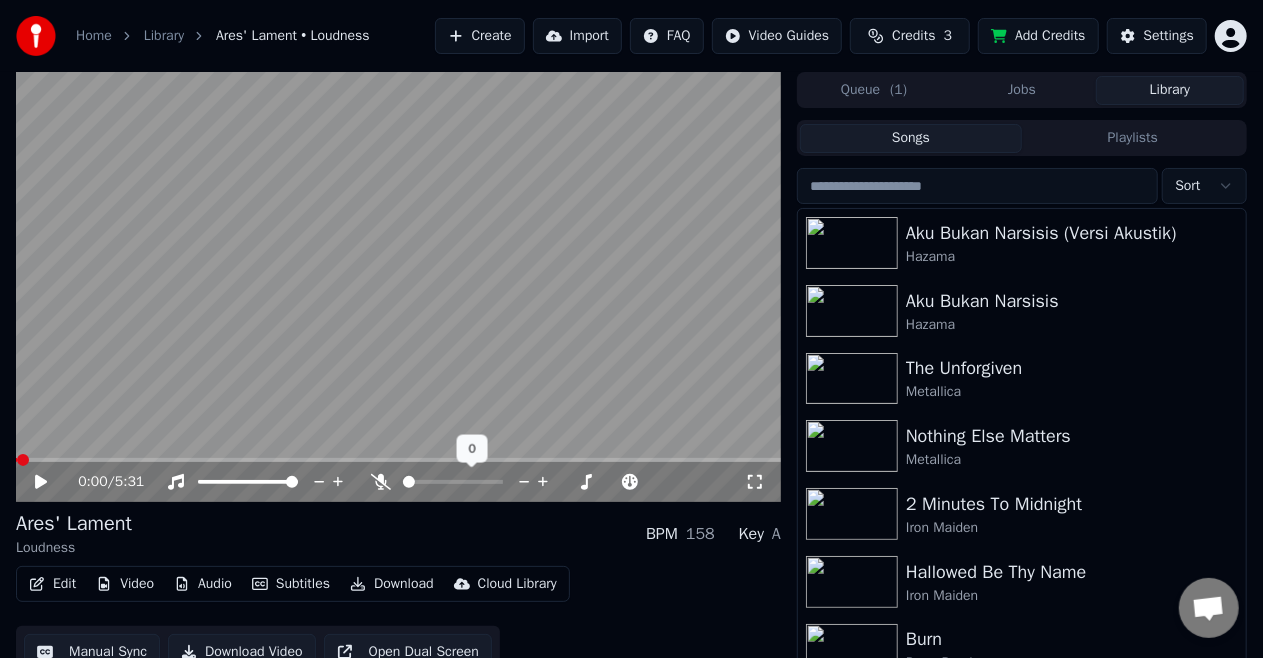 click 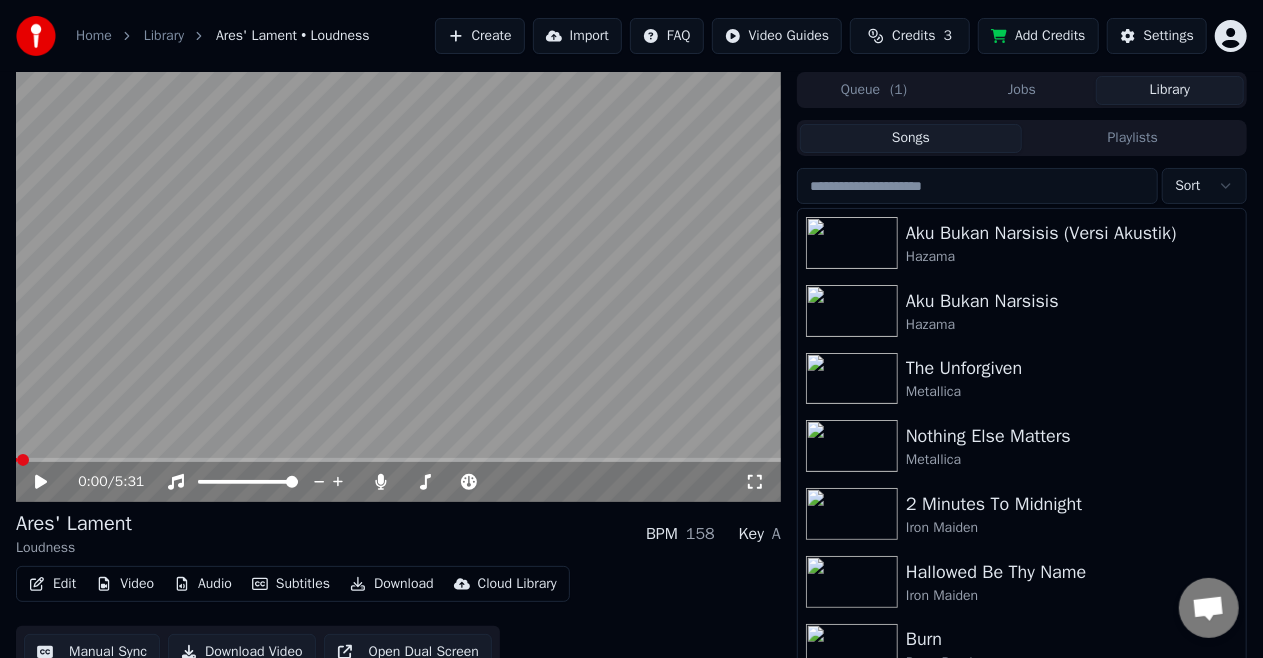 click on "Download" at bounding box center [392, 584] 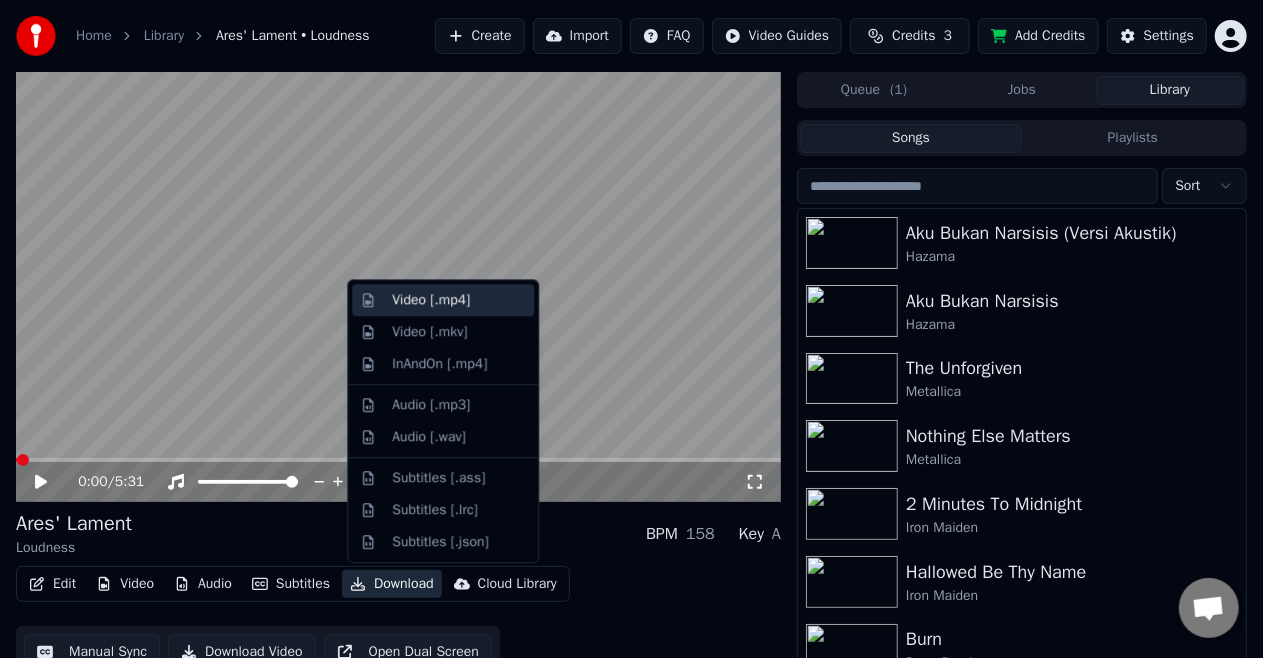 click on "Video [.mp4]" at bounding box center (431, 300) 